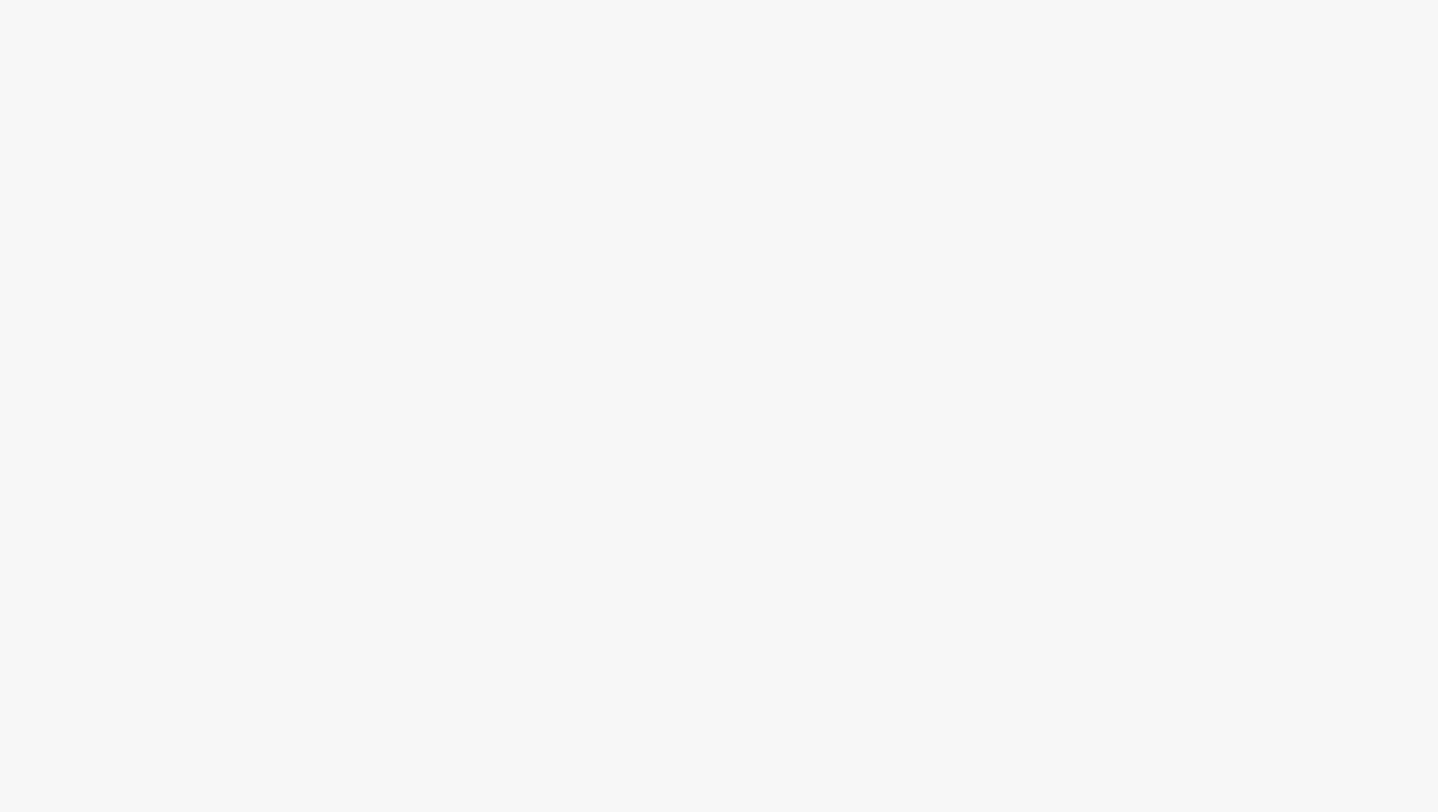 scroll, scrollTop: 0, scrollLeft: 0, axis: both 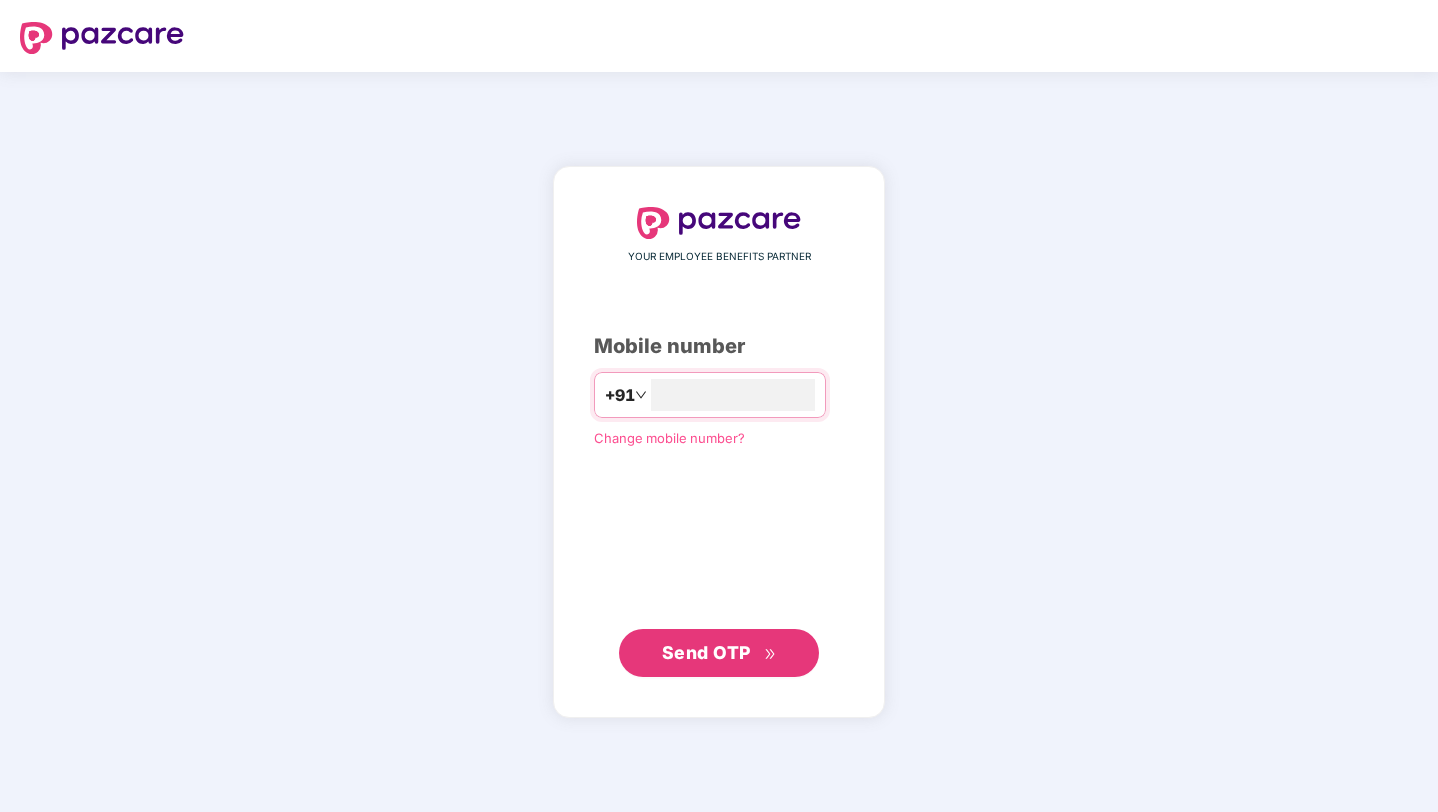 type on "**********" 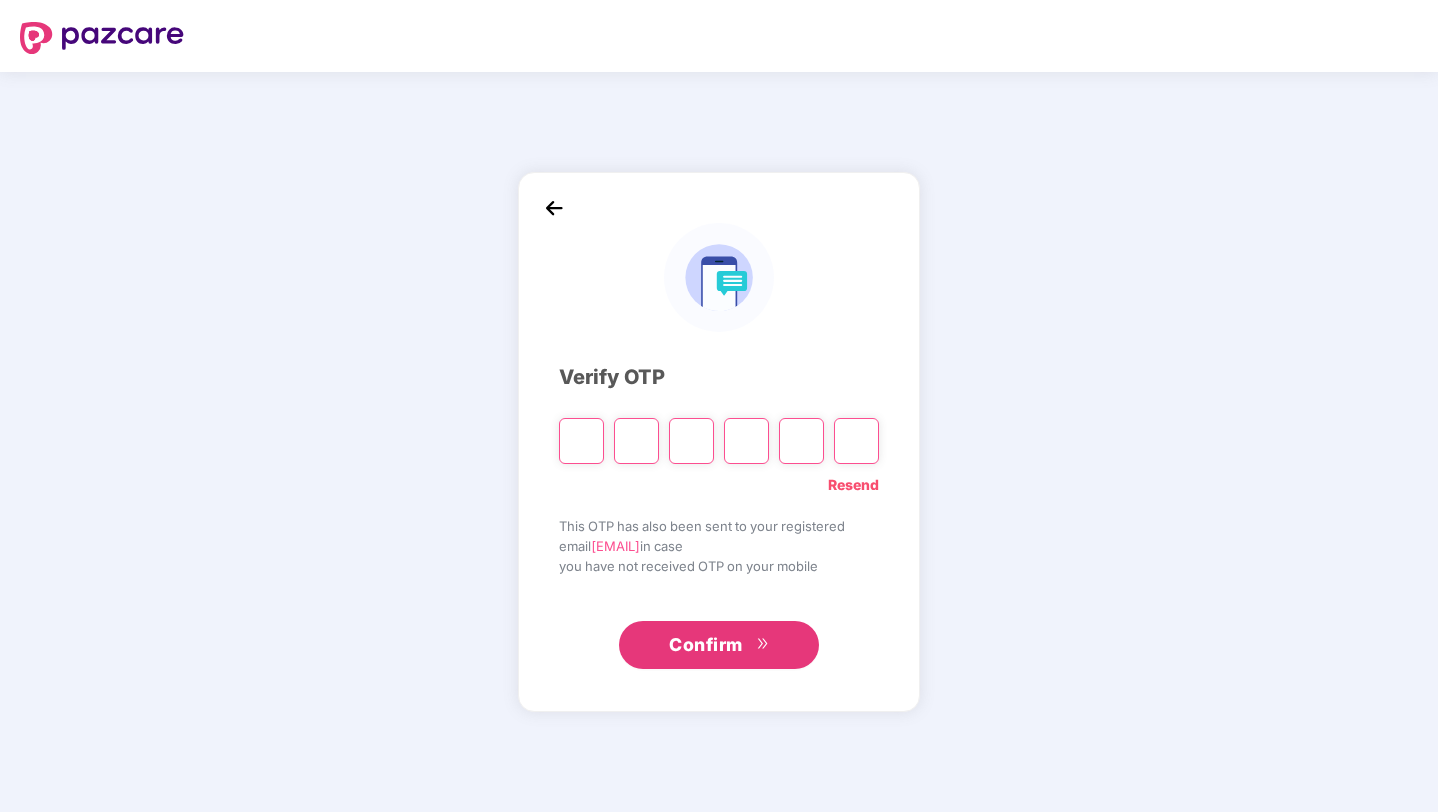 type on "*" 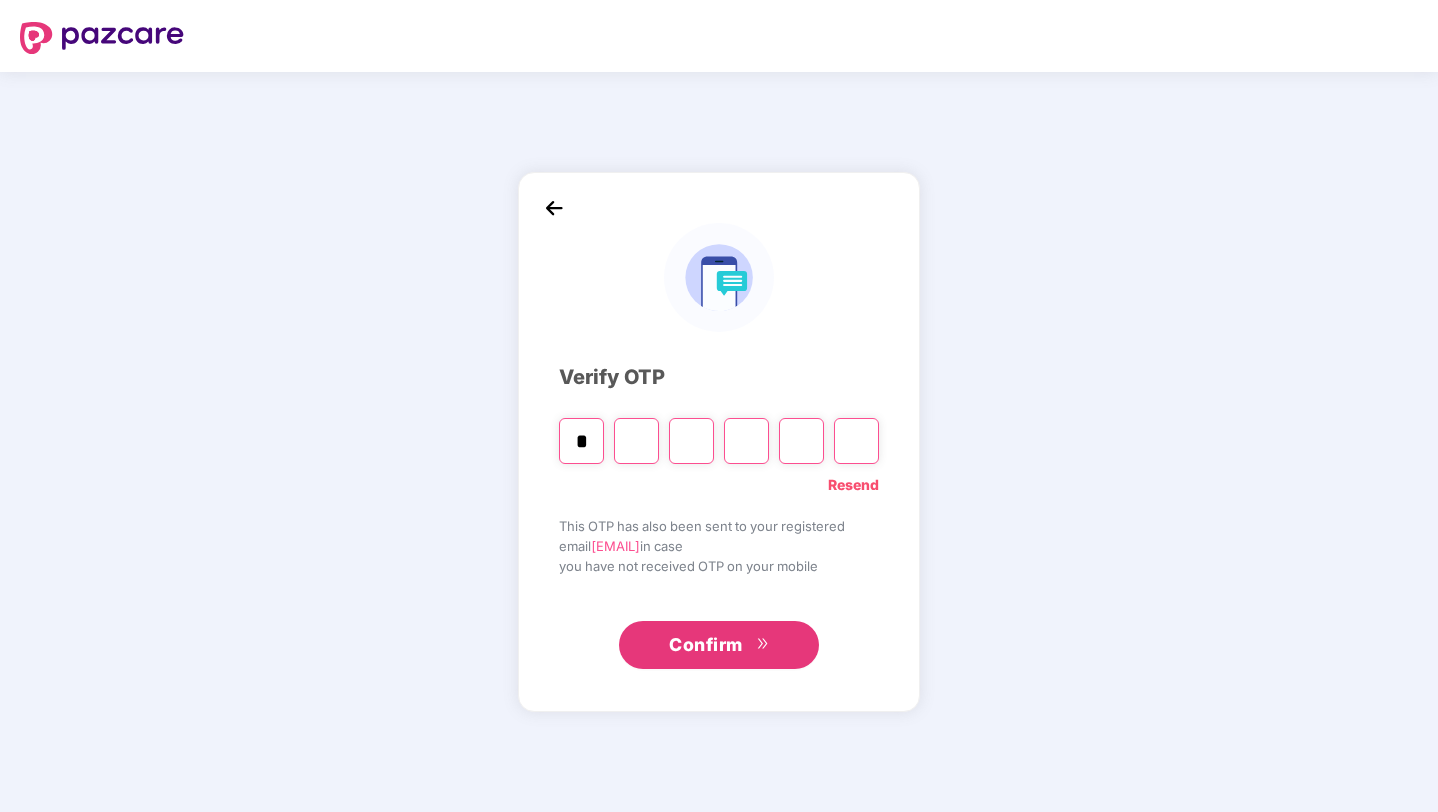 type on "*" 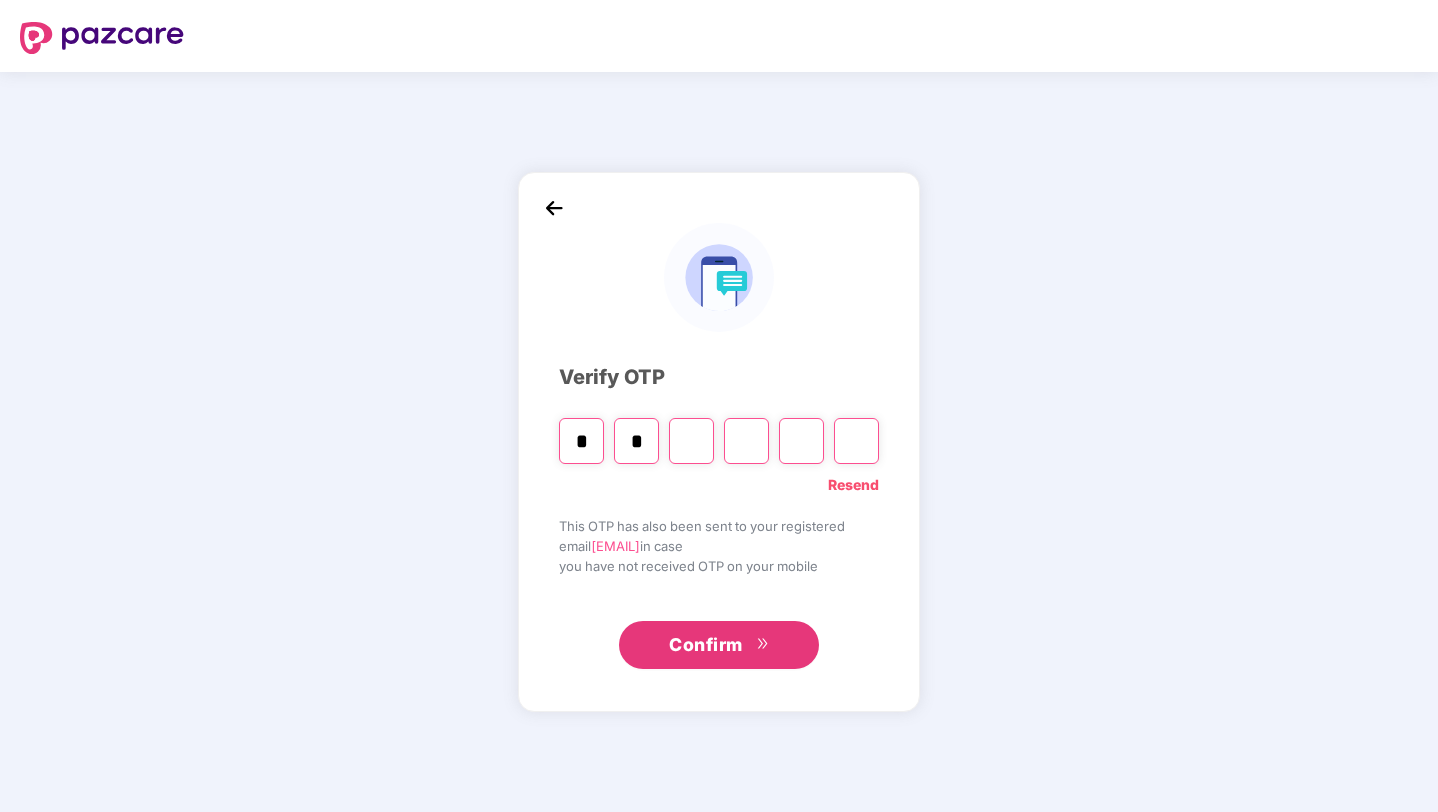type on "*" 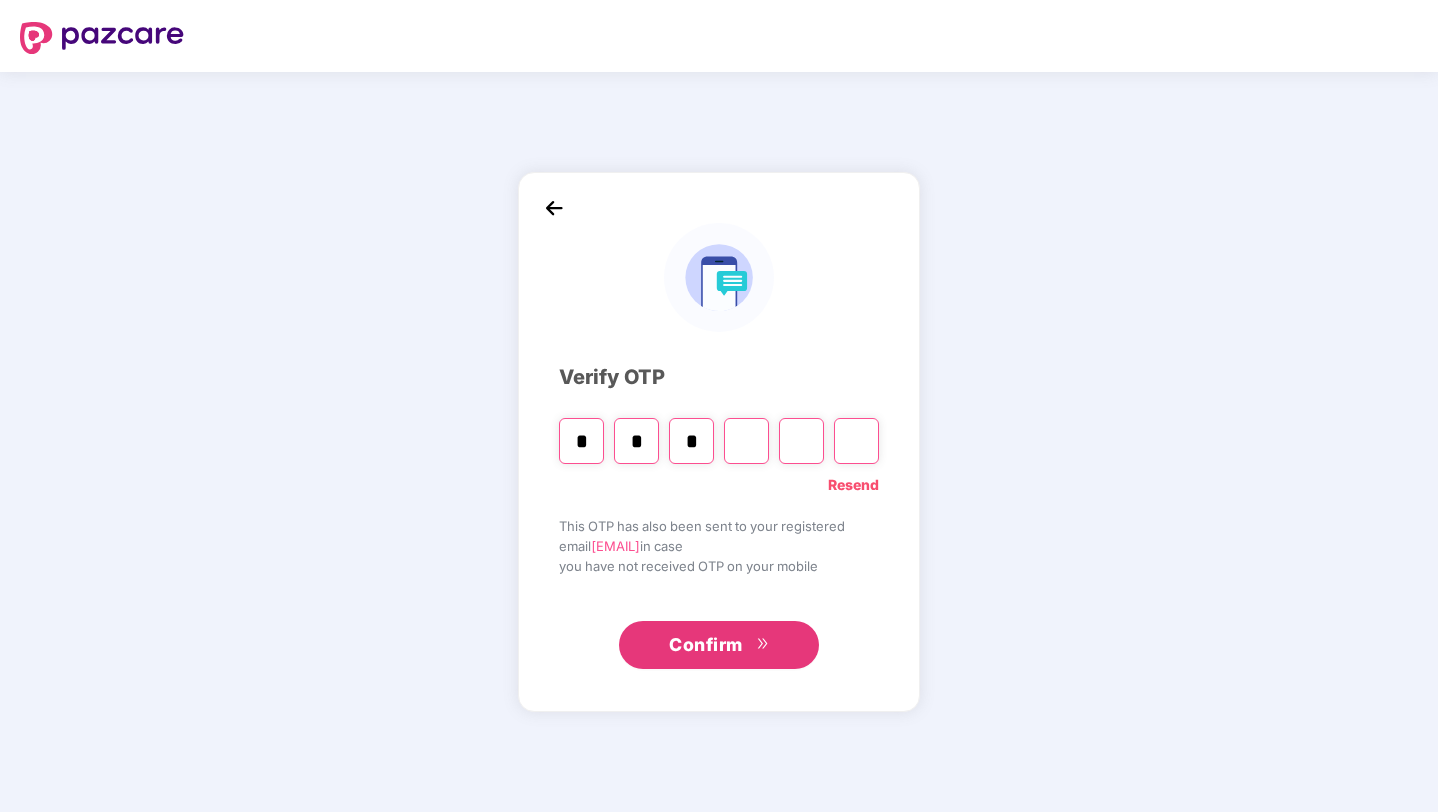type on "*" 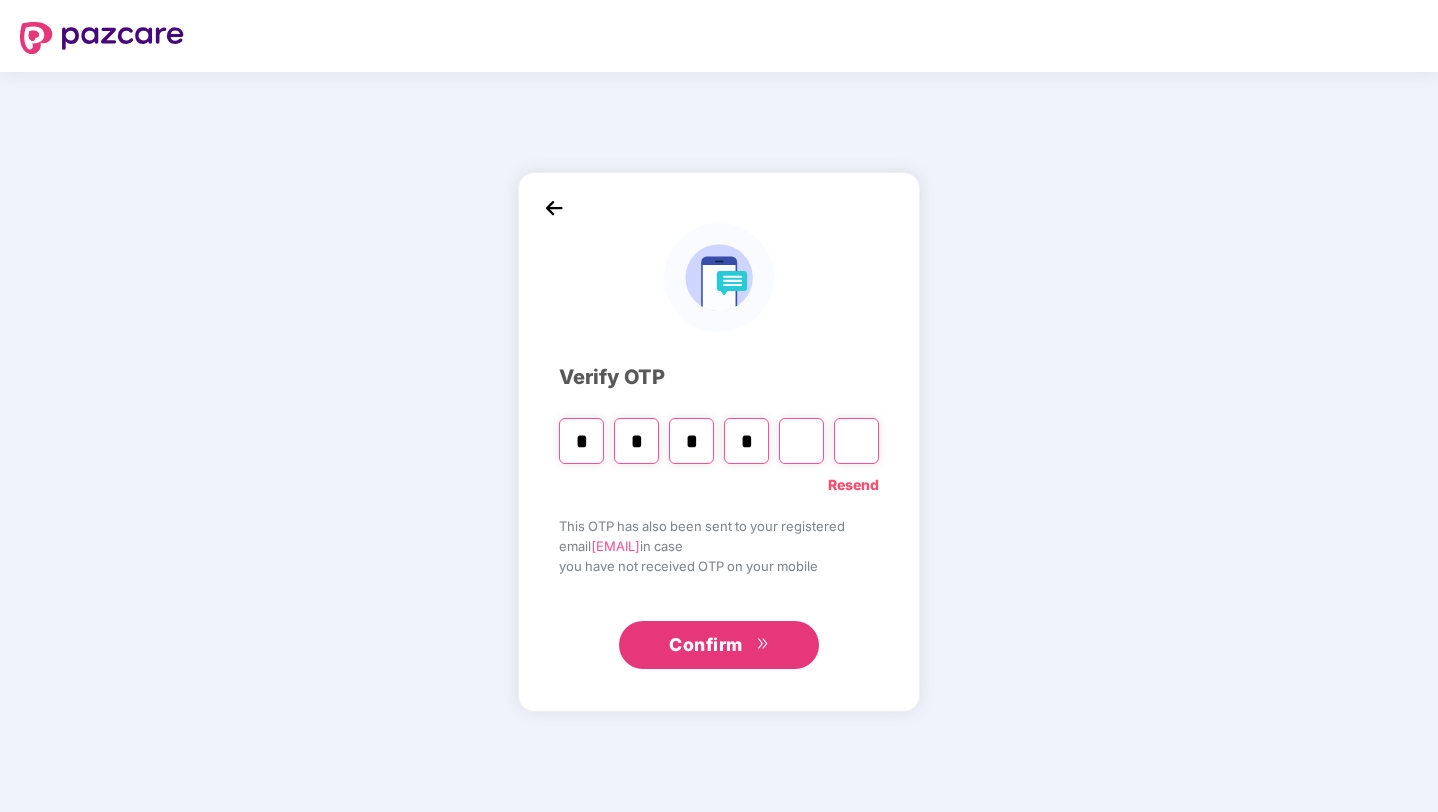 type on "*" 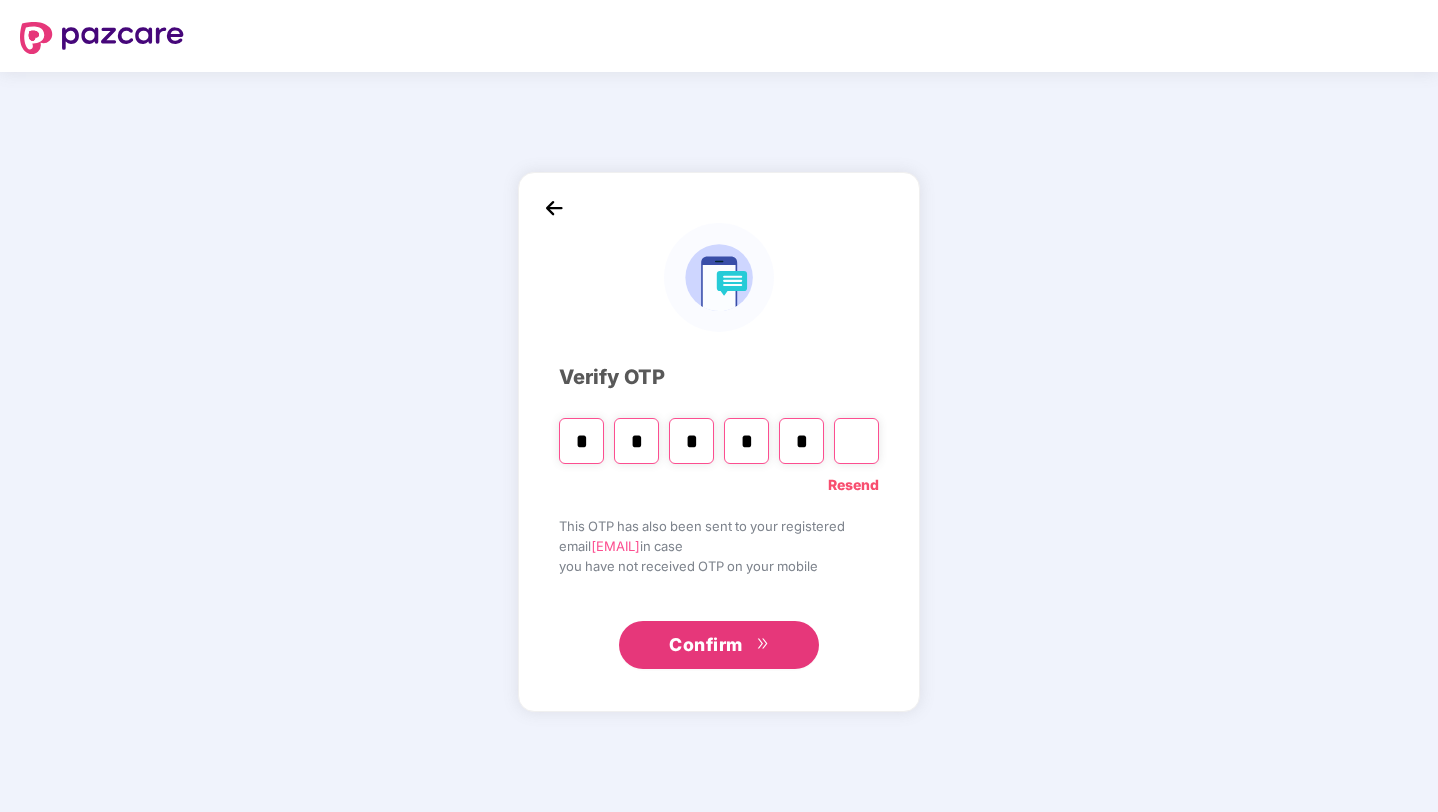type on "*" 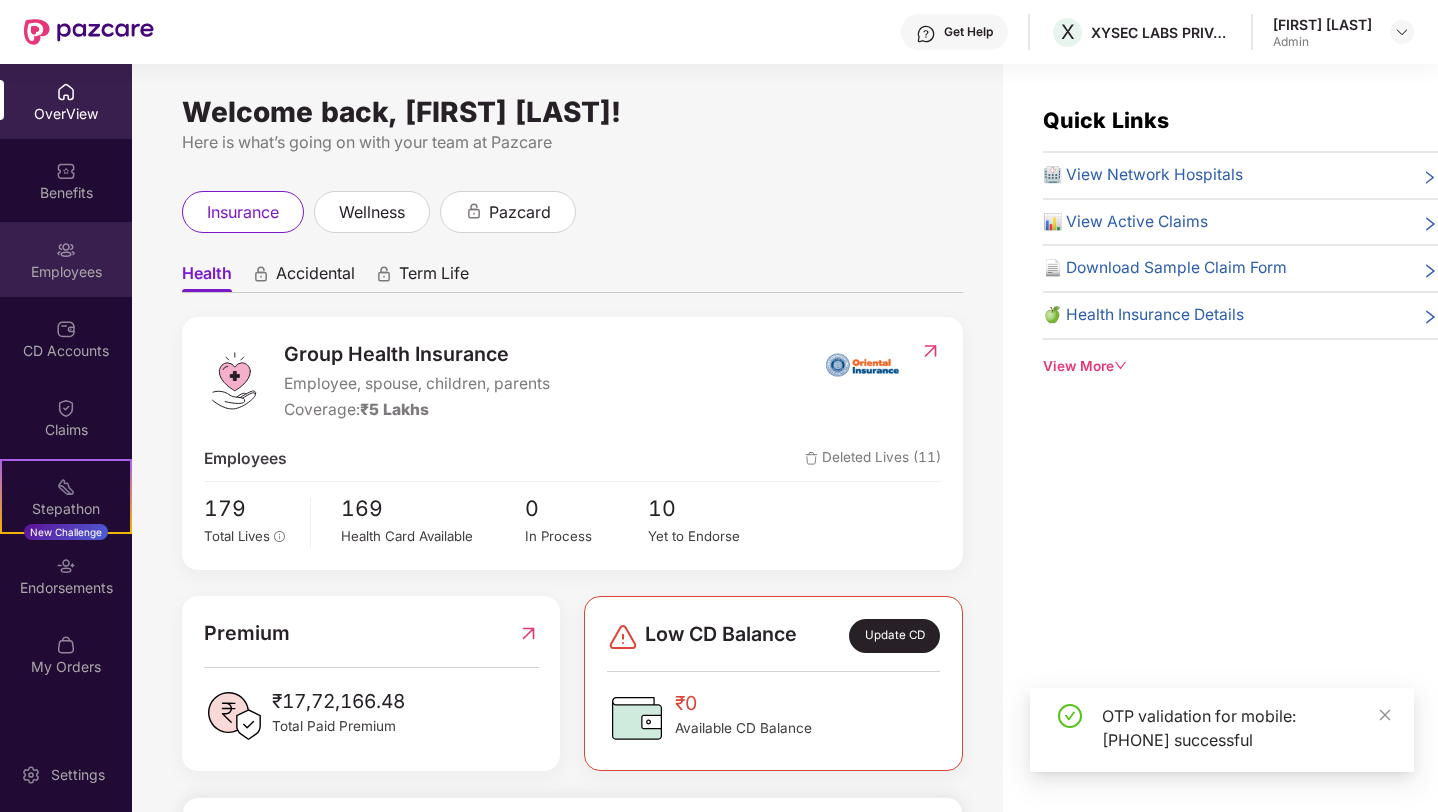click on "Employees" at bounding box center (66, 259) 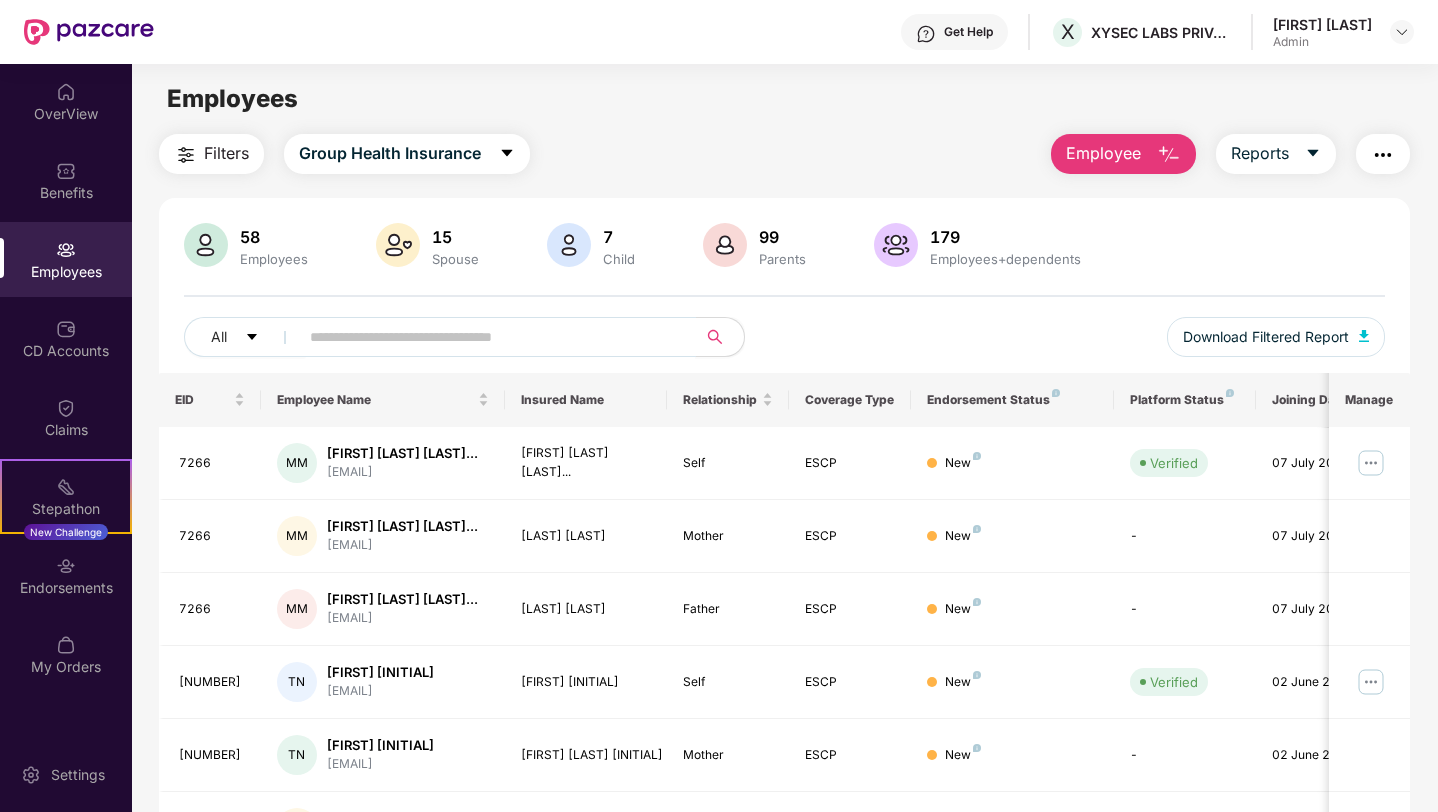 click at bounding box center [489, 337] 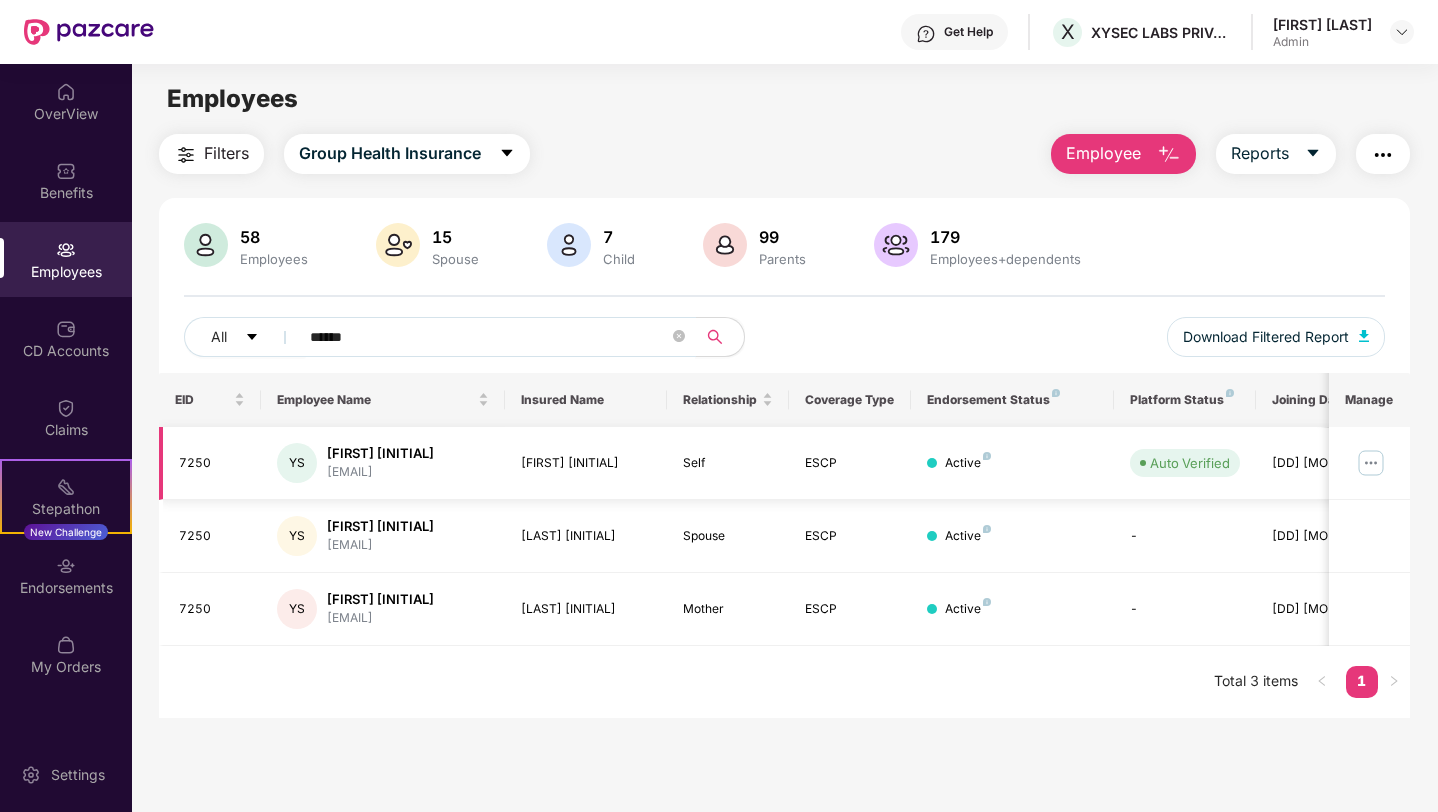 type on "******" 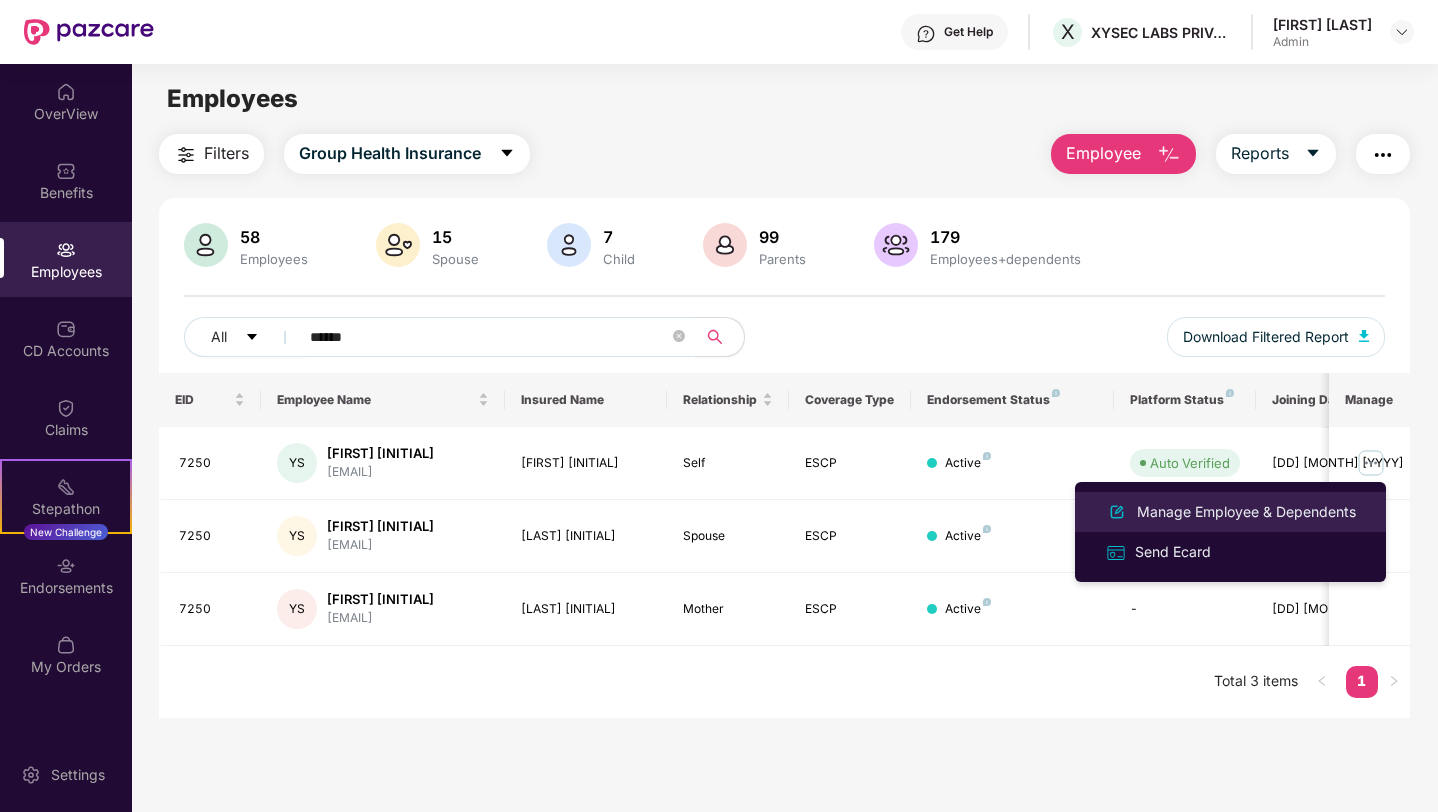 click on "Manage Employee & Dependents" at bounding box center [1246, 512] 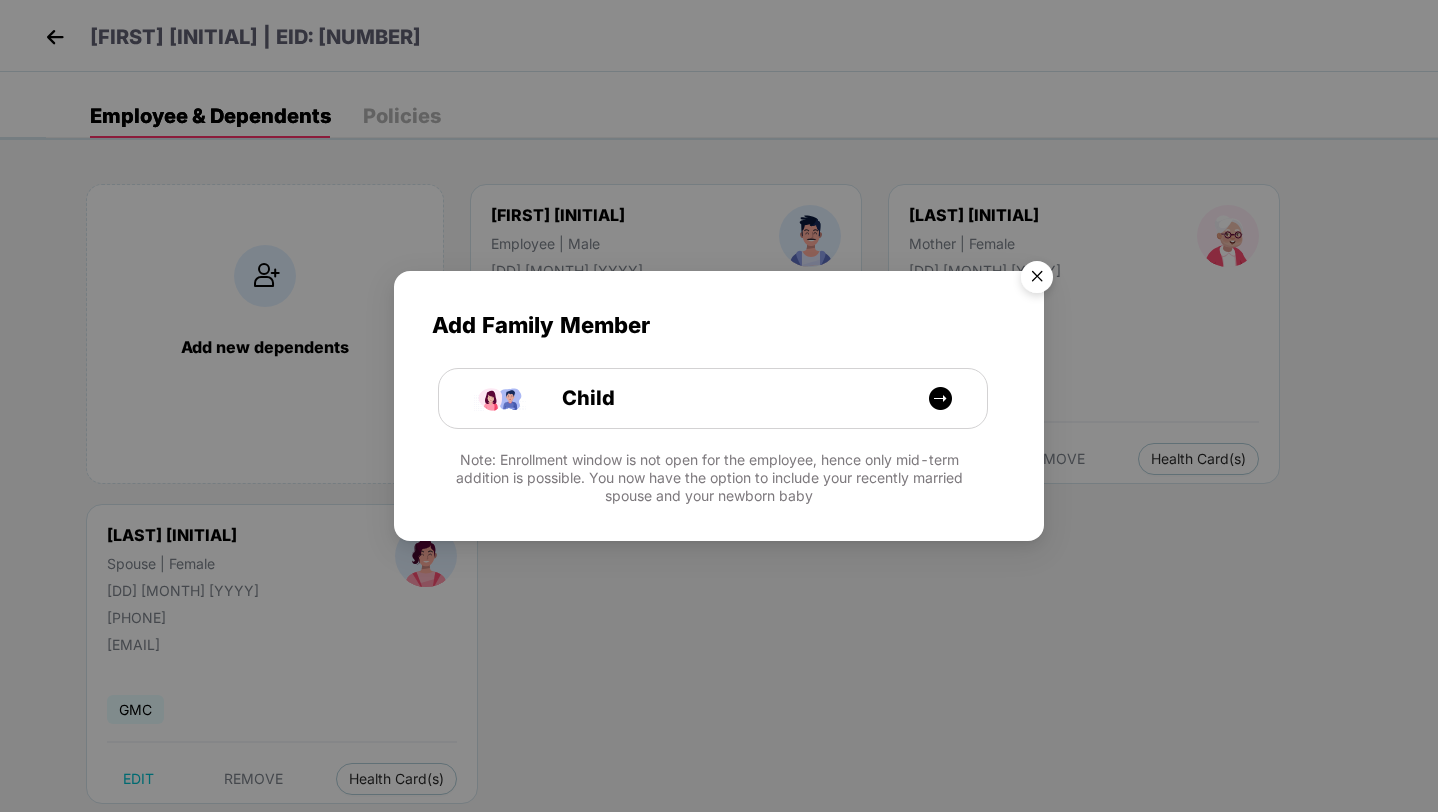 click at bounding box center (1037, 280) 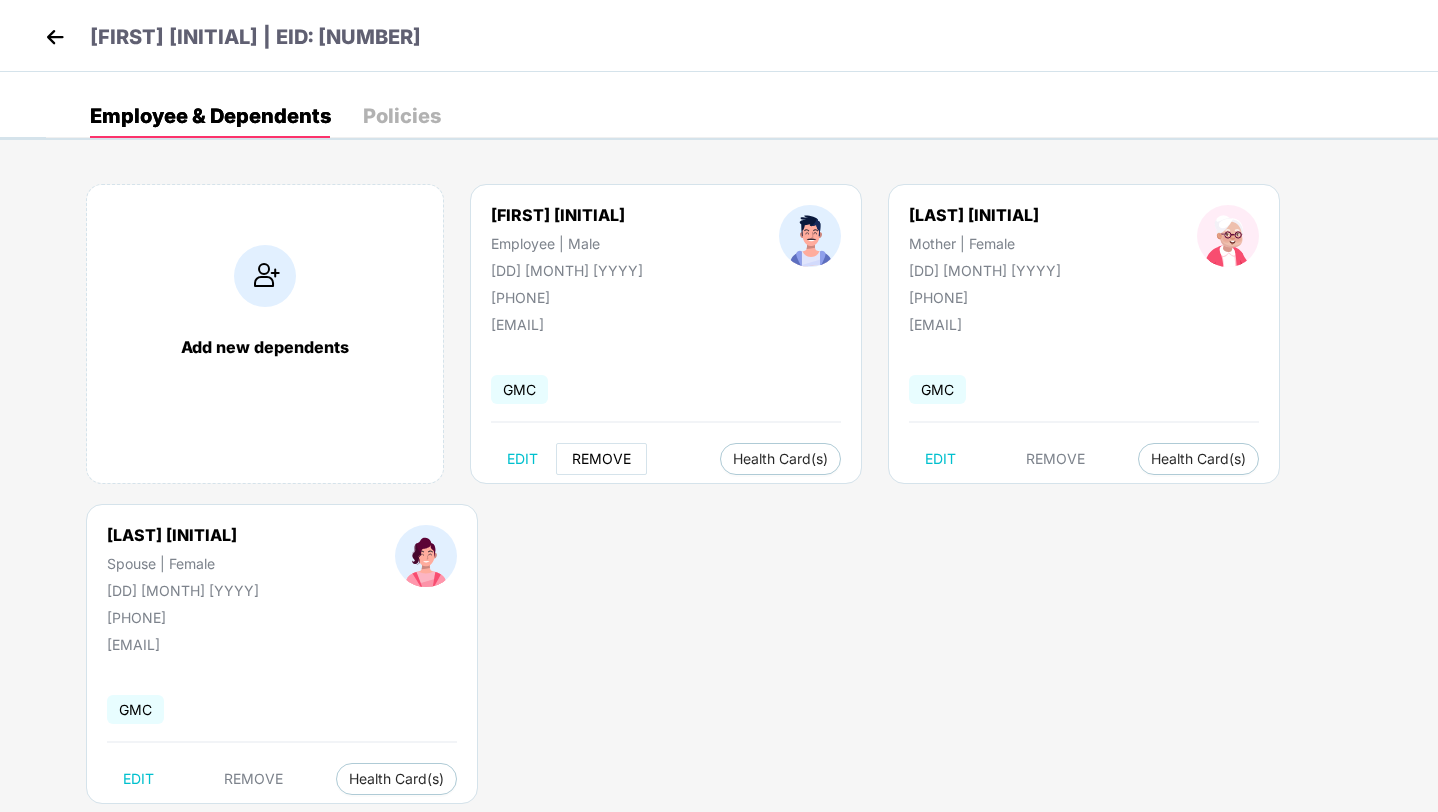 click on "REMOVE" at bounding box center [601, 459] 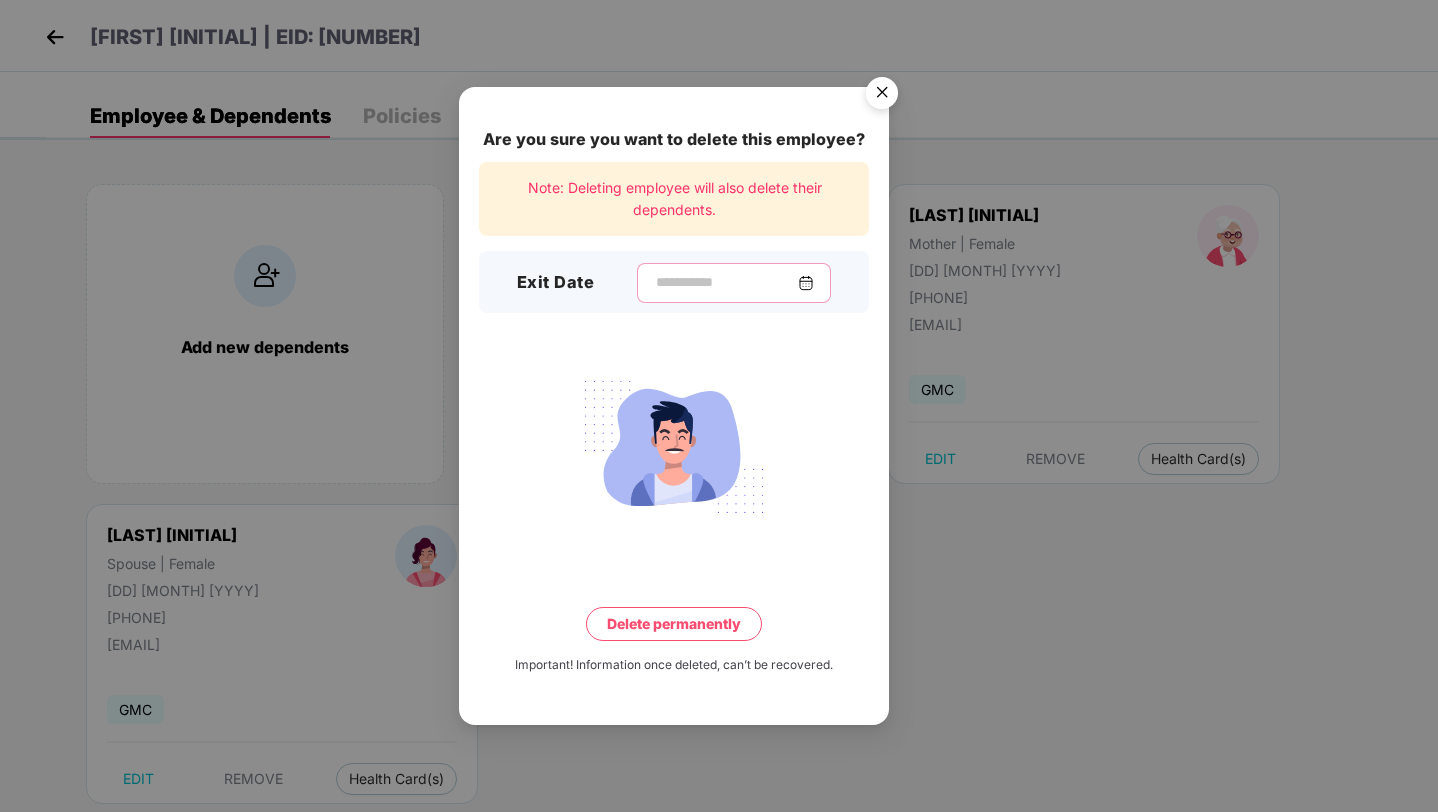 click at bounding box center [726, 282] 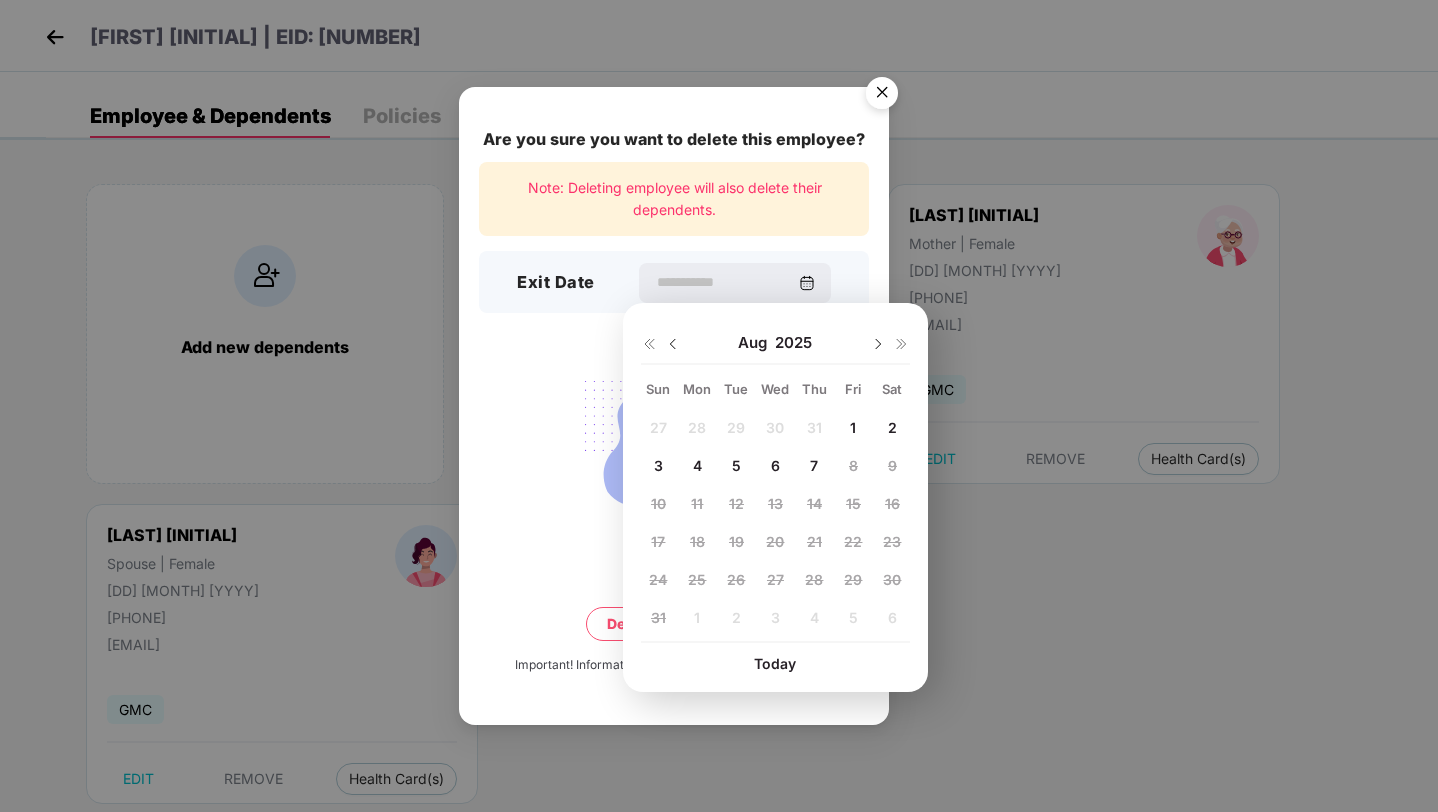 click on "4" at bounding box center [697, 465] 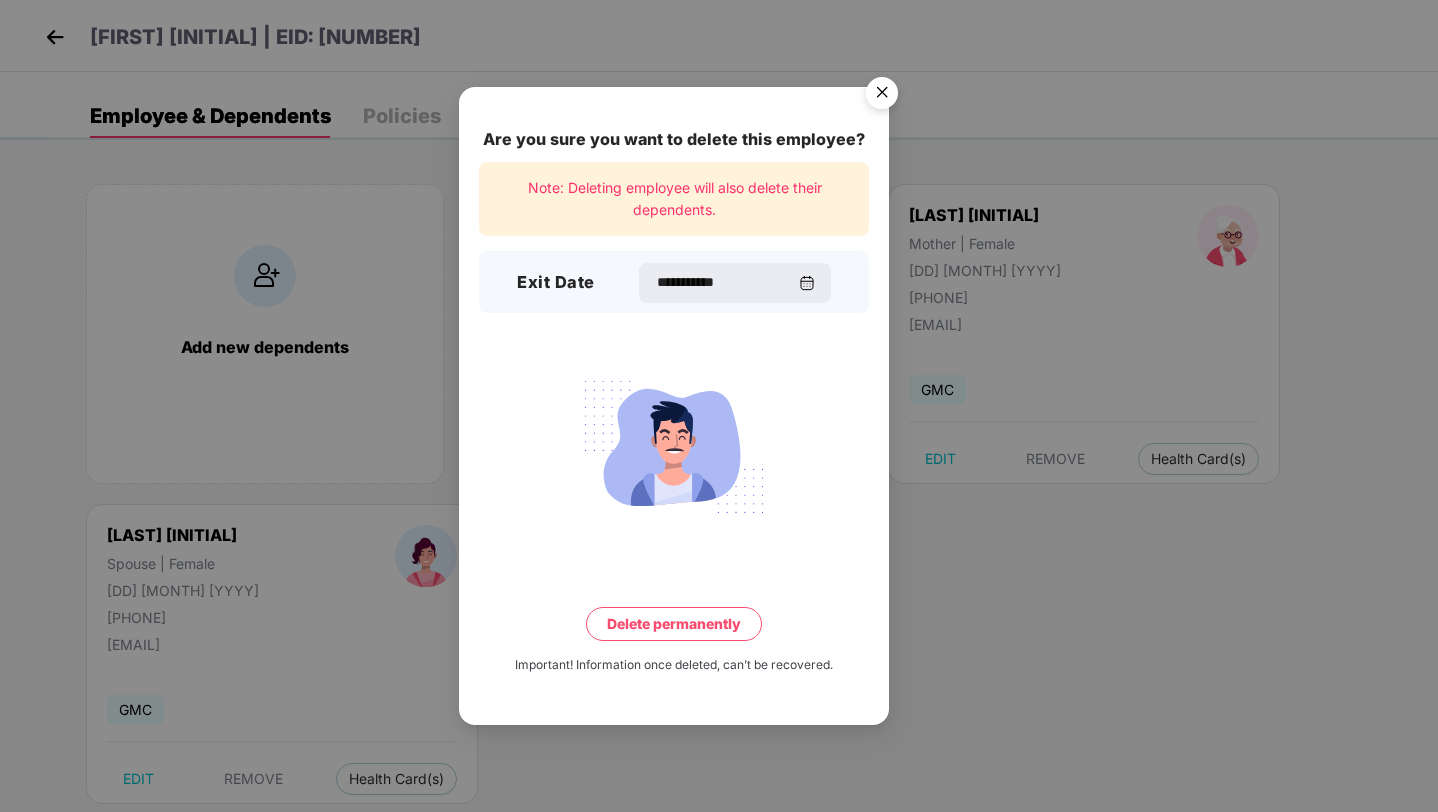 click on "Delete permanently" at bounding box center [674, 624] 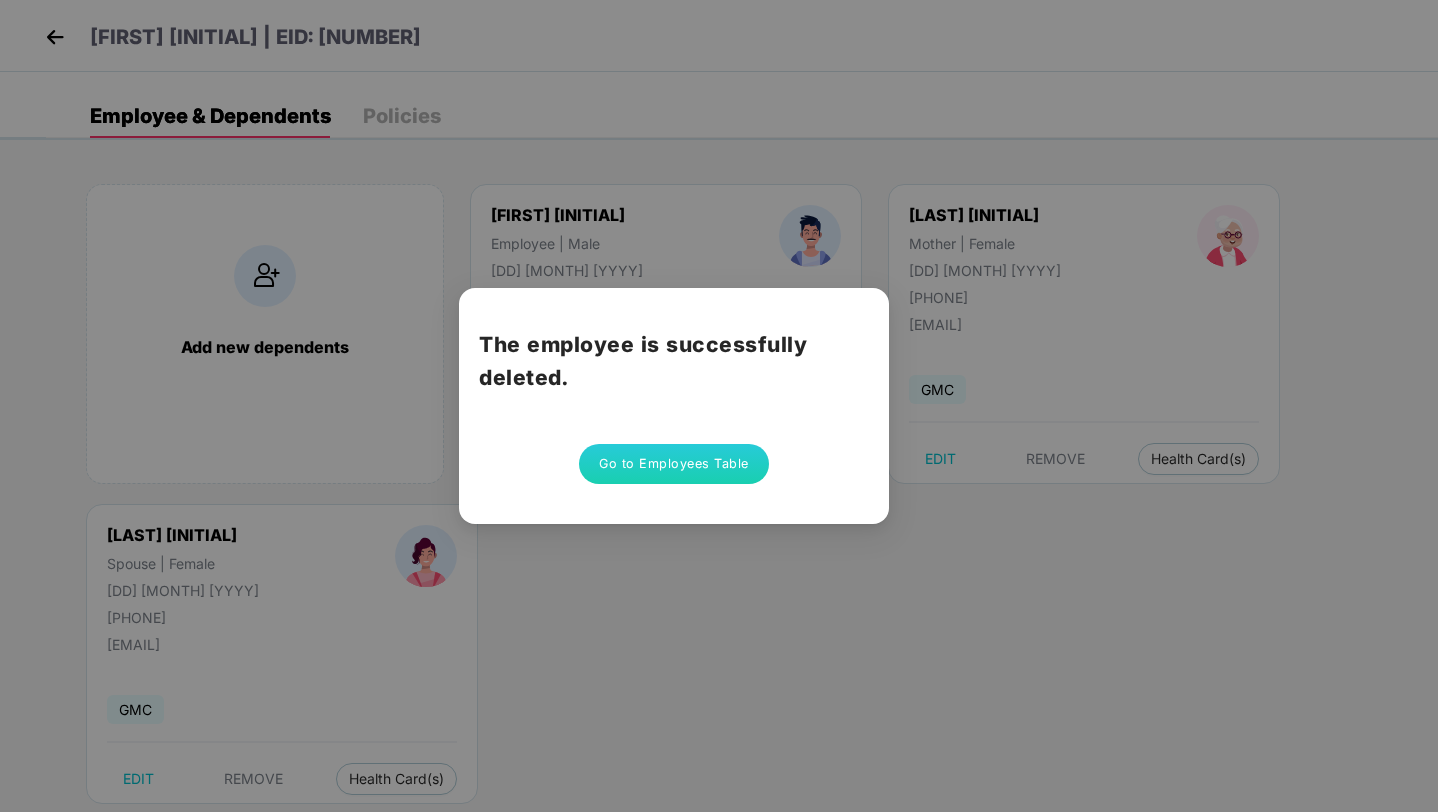 click on "Go to Employees Table" at bounding box center [674, 464] 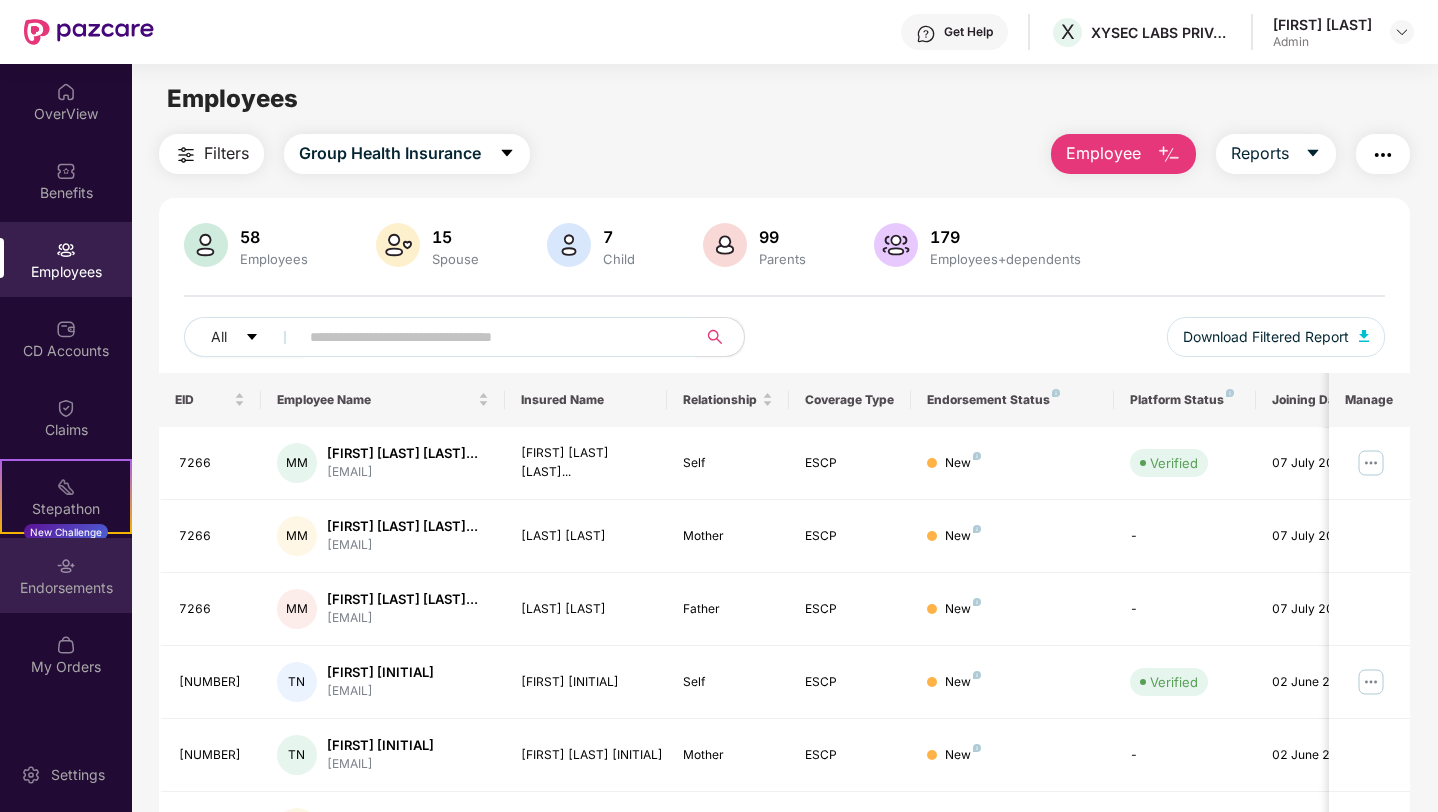click on "Endorsements" at bounding box center (66, 588) 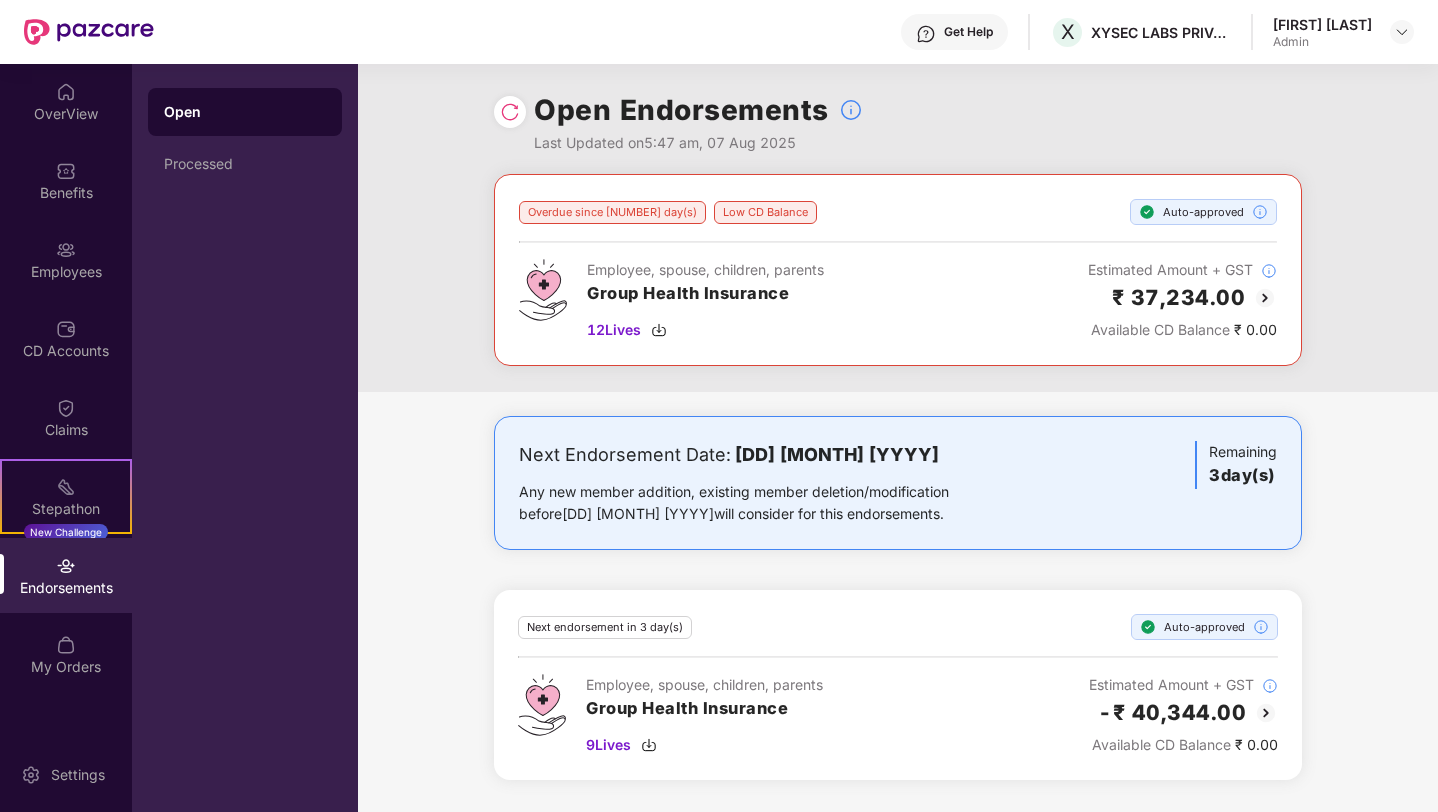 click at bounding box center [1265, 298] 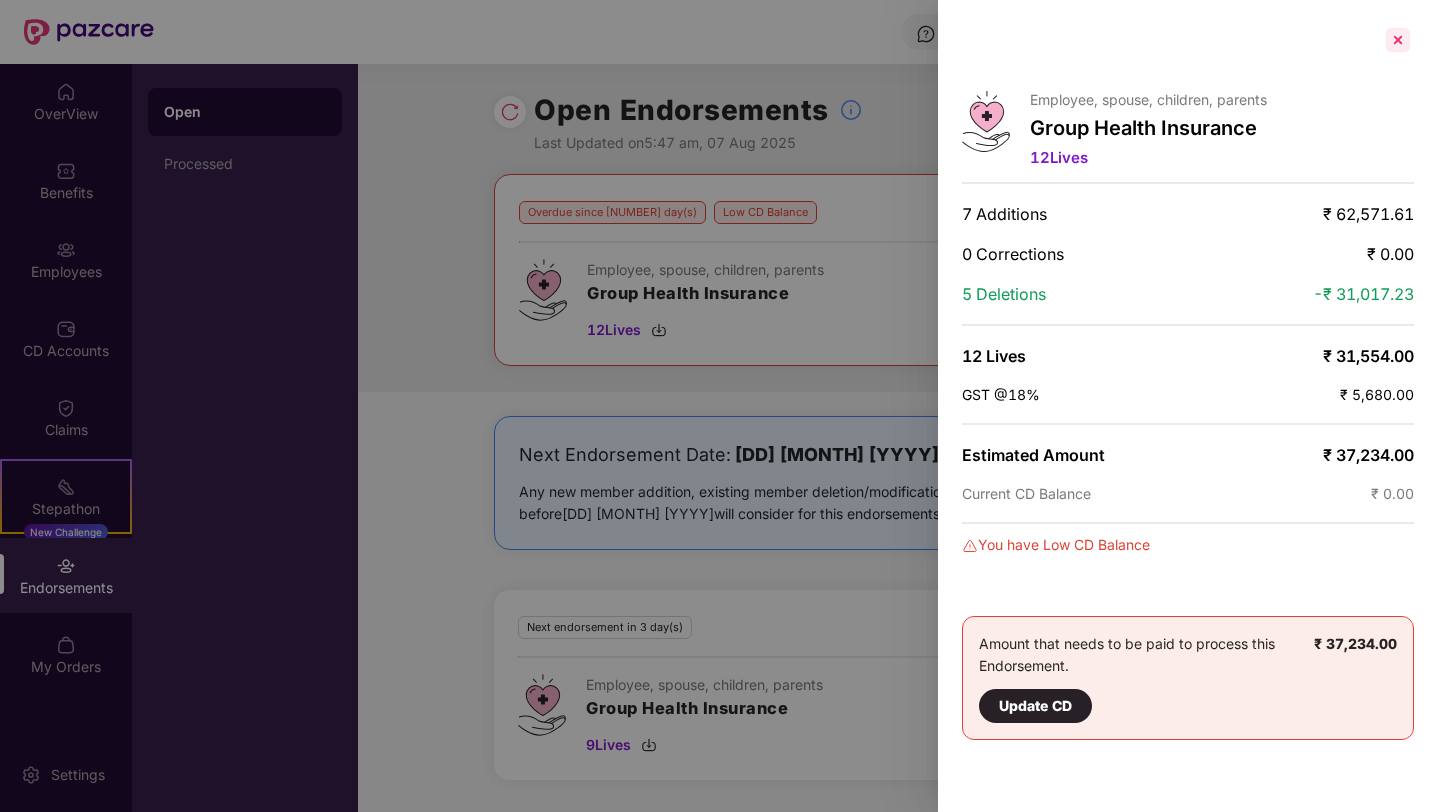 click at bounding box center (1398, 40) 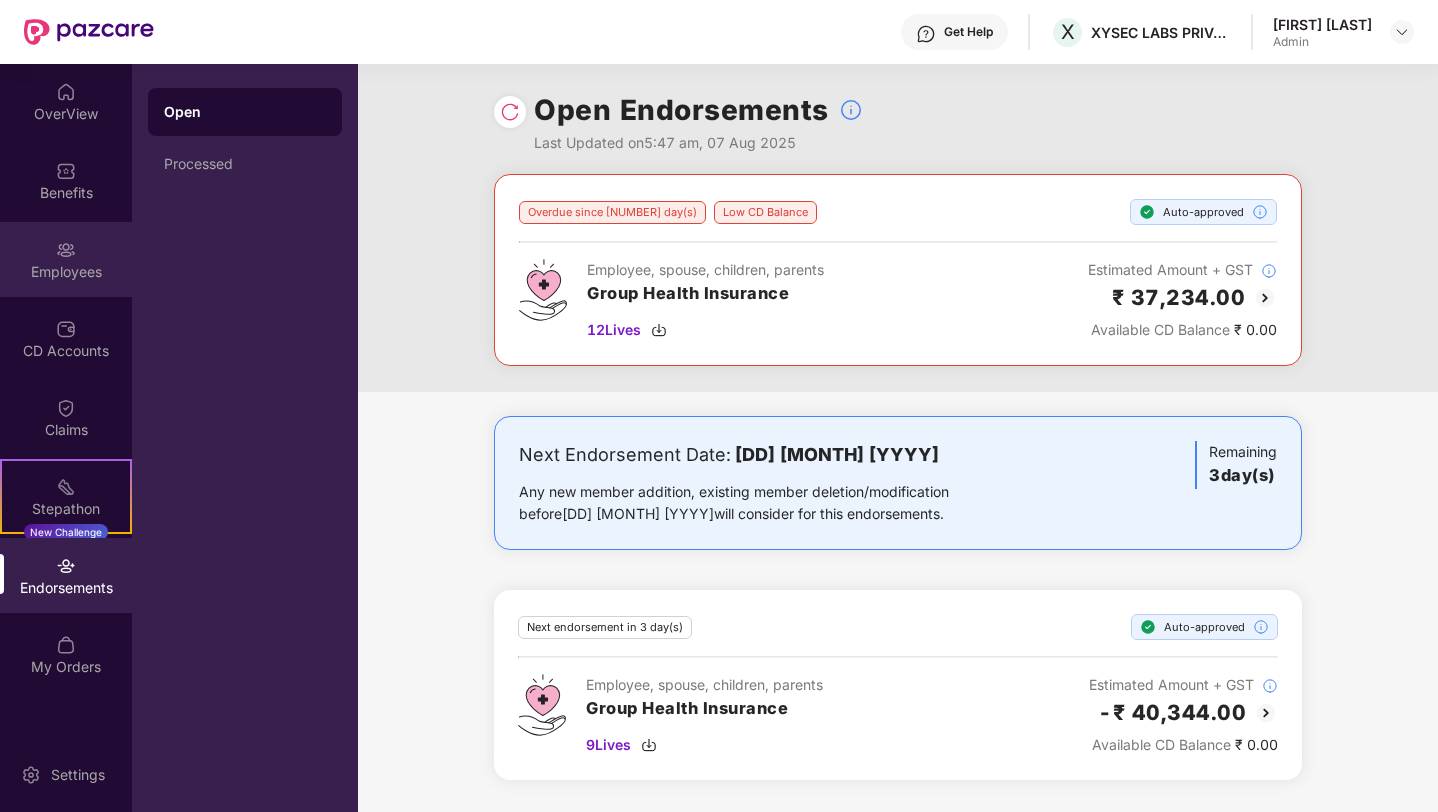click on "Employees" at bounding box center (66, 272) 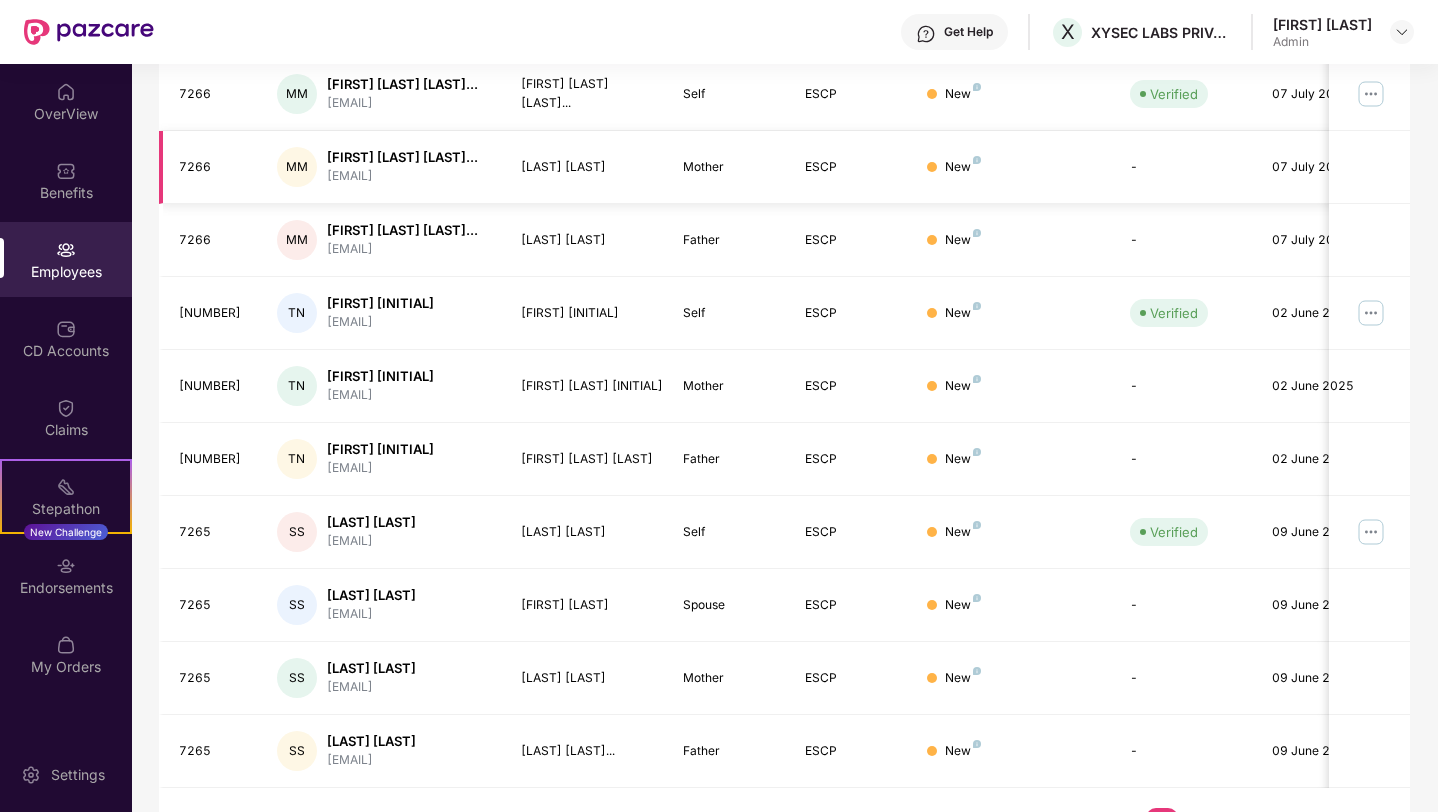 scroll, scrollTop: 467, scrollLeft: 0, axis: vertical 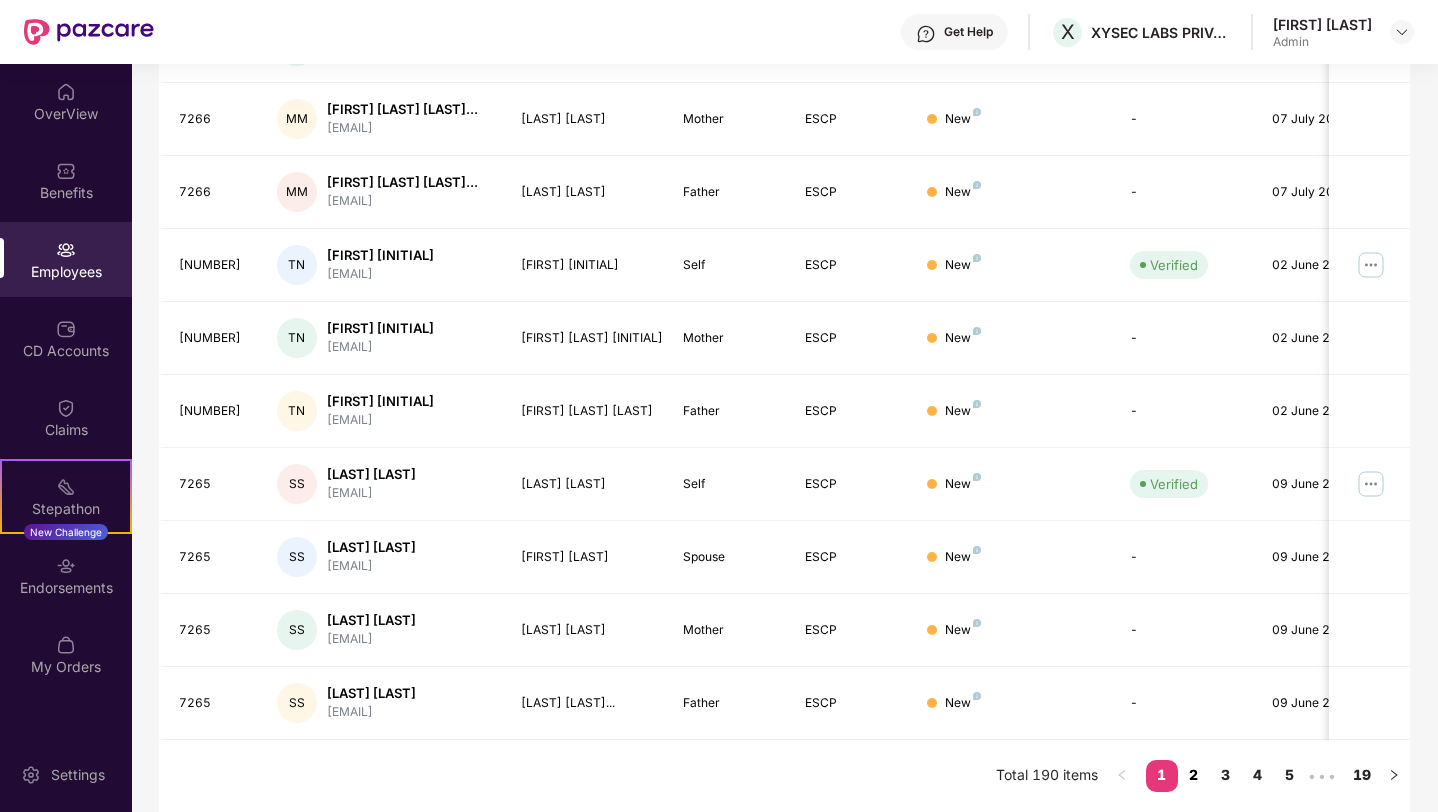 click on "2" at bounding box center (1194, 775) 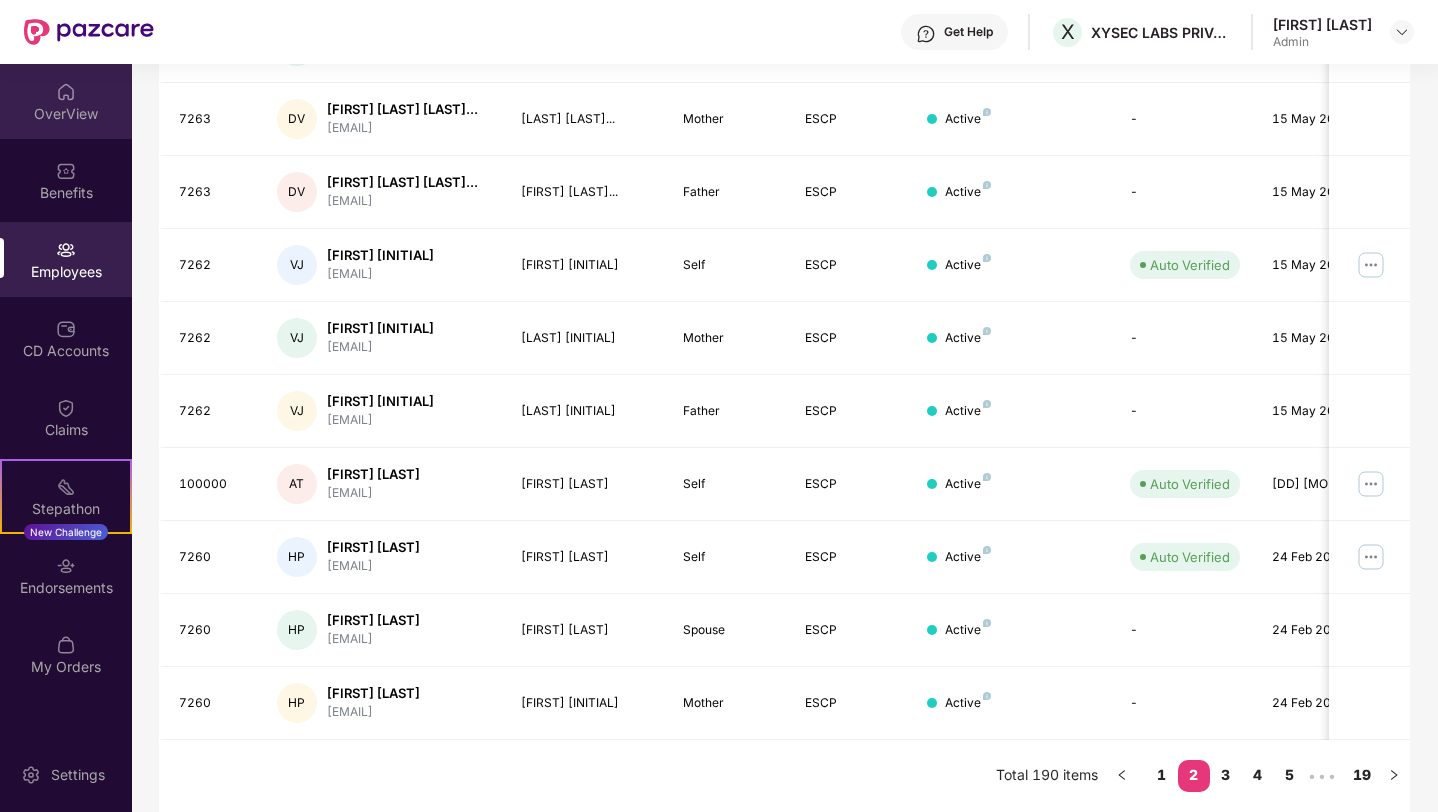 click on "OverView" at bounding box center [66, 113] 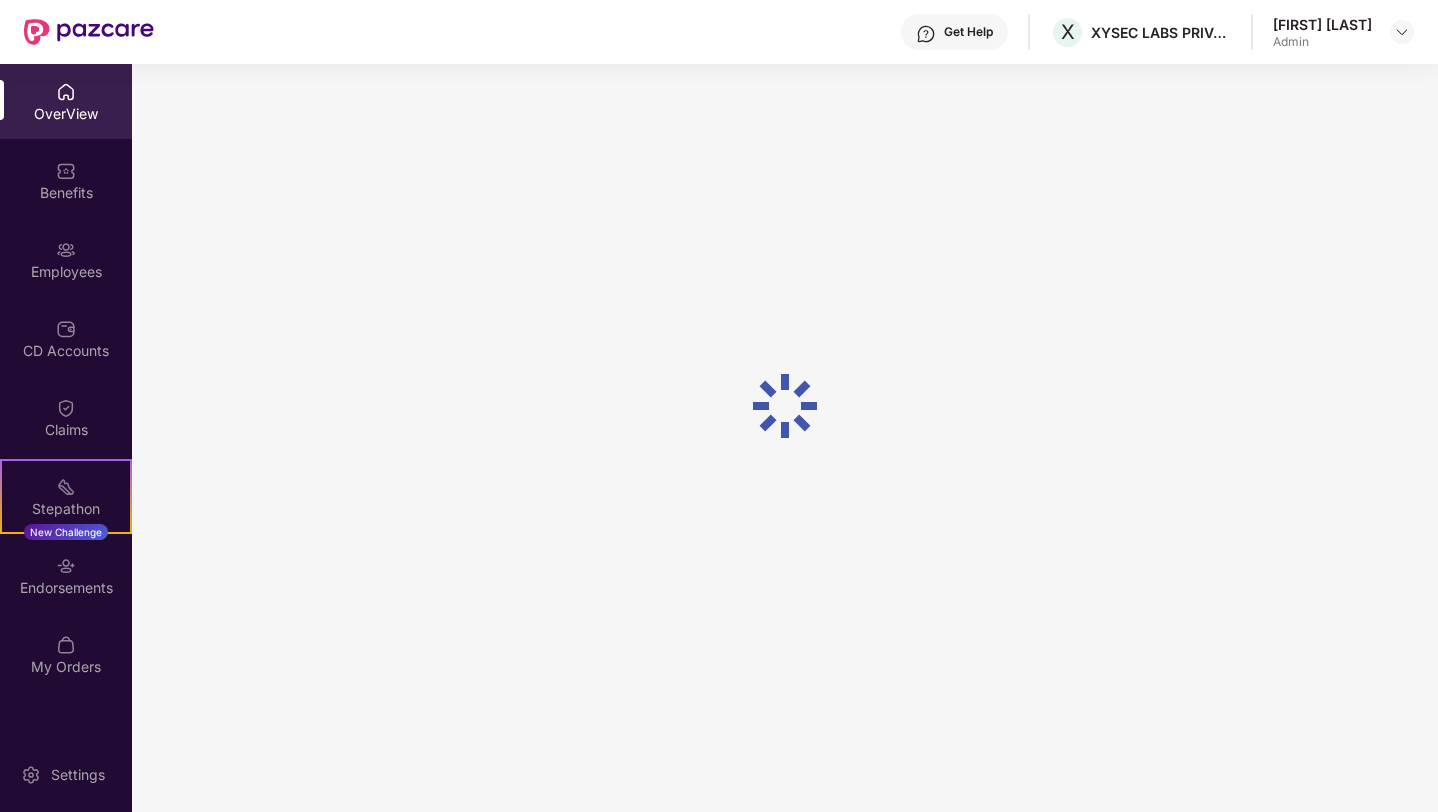 scroll, scrollTop: 64, scrollLeft: 0, axis: vertical 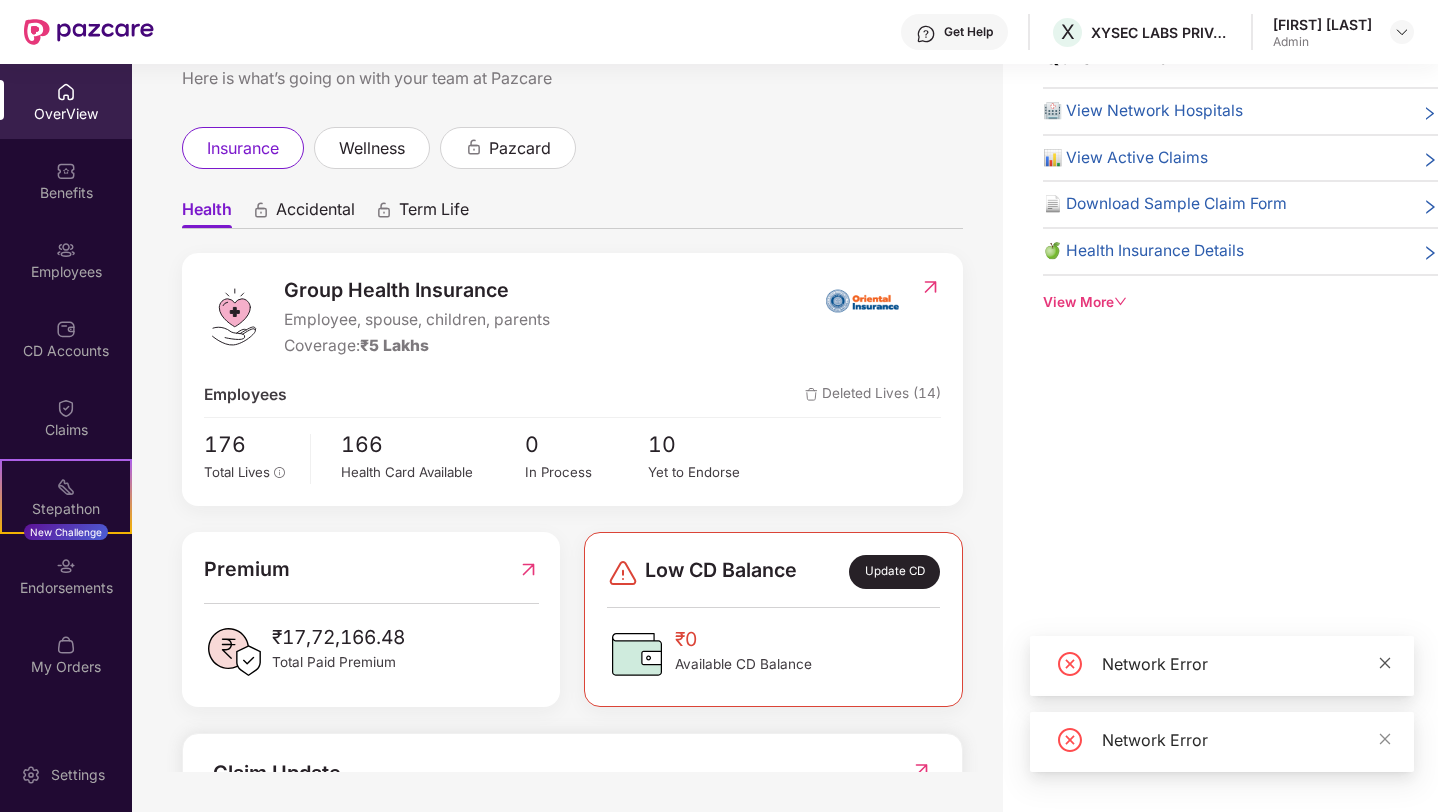 click 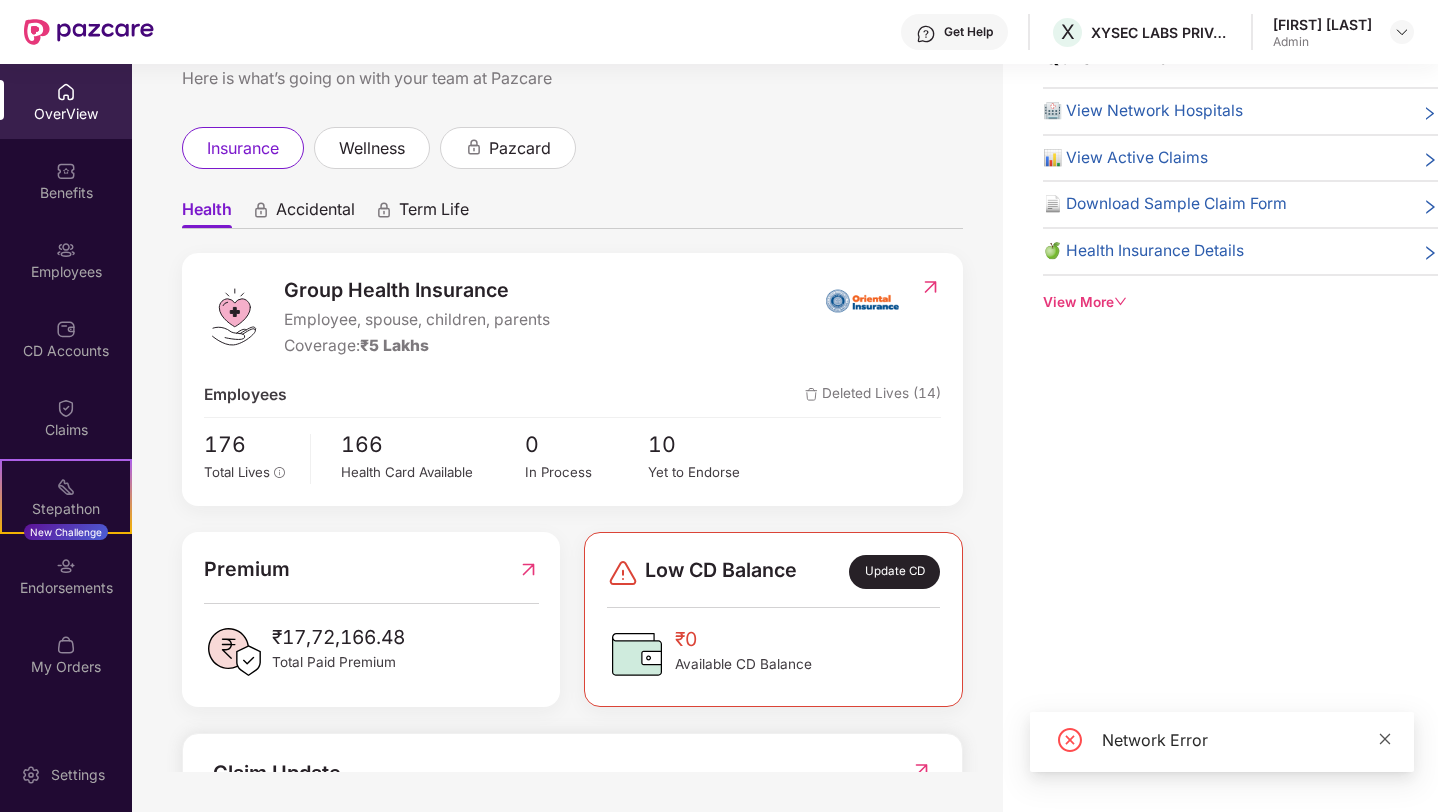 click 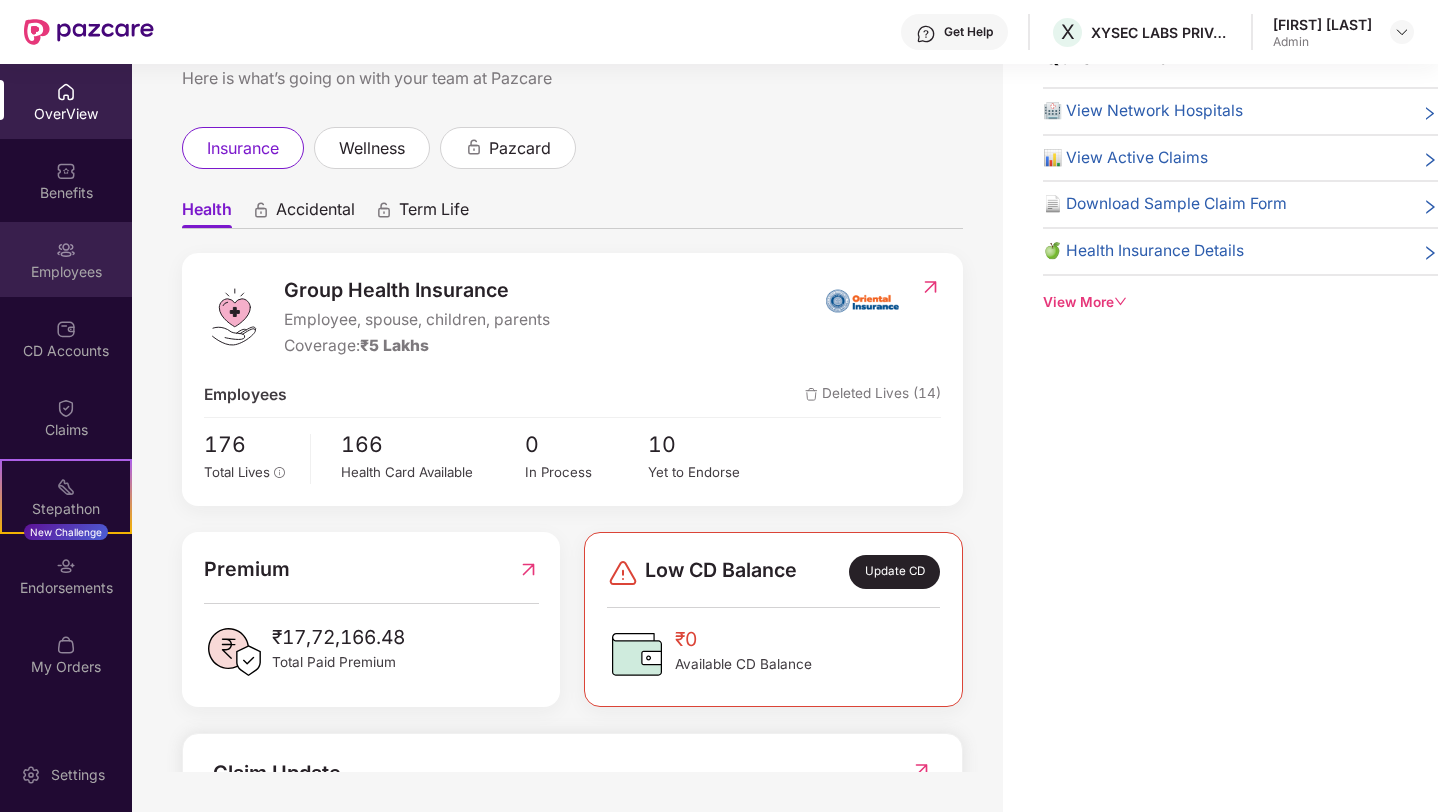 click on "Employees" at bounding box center [66, 272] 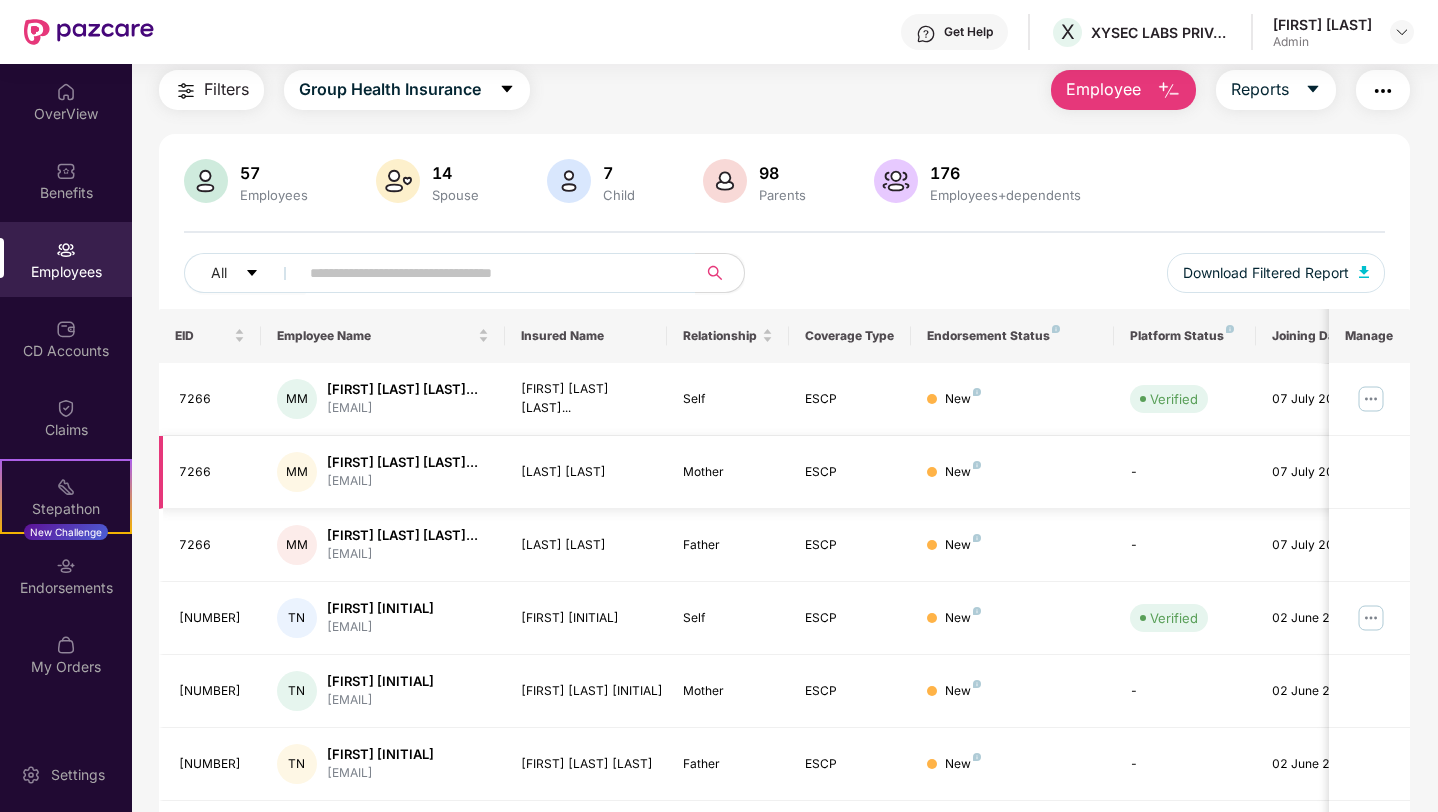 scroll, scrollTop: 467, scrollLeft: 0, axis: vertical 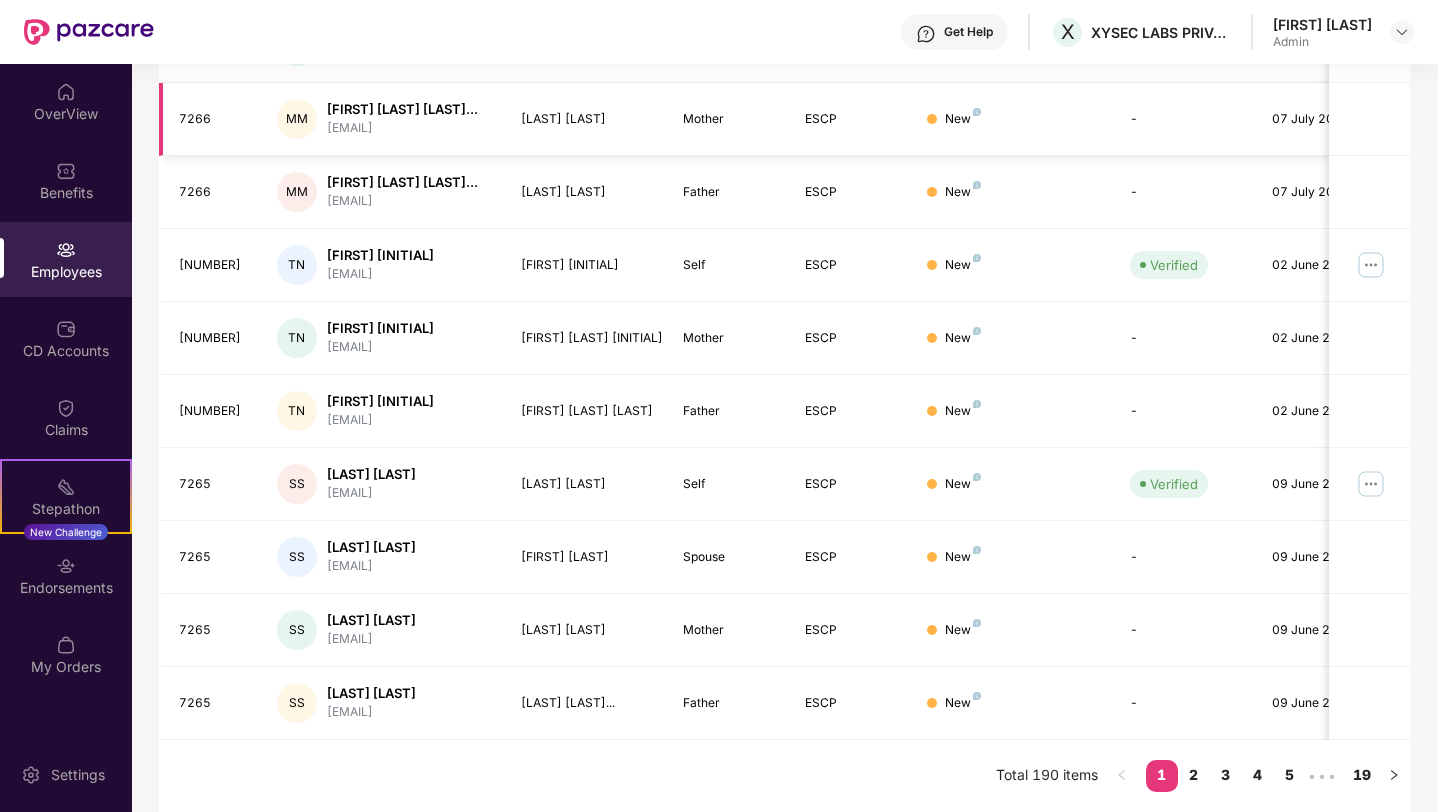 click on "New" at bounding box center [1012, 119] 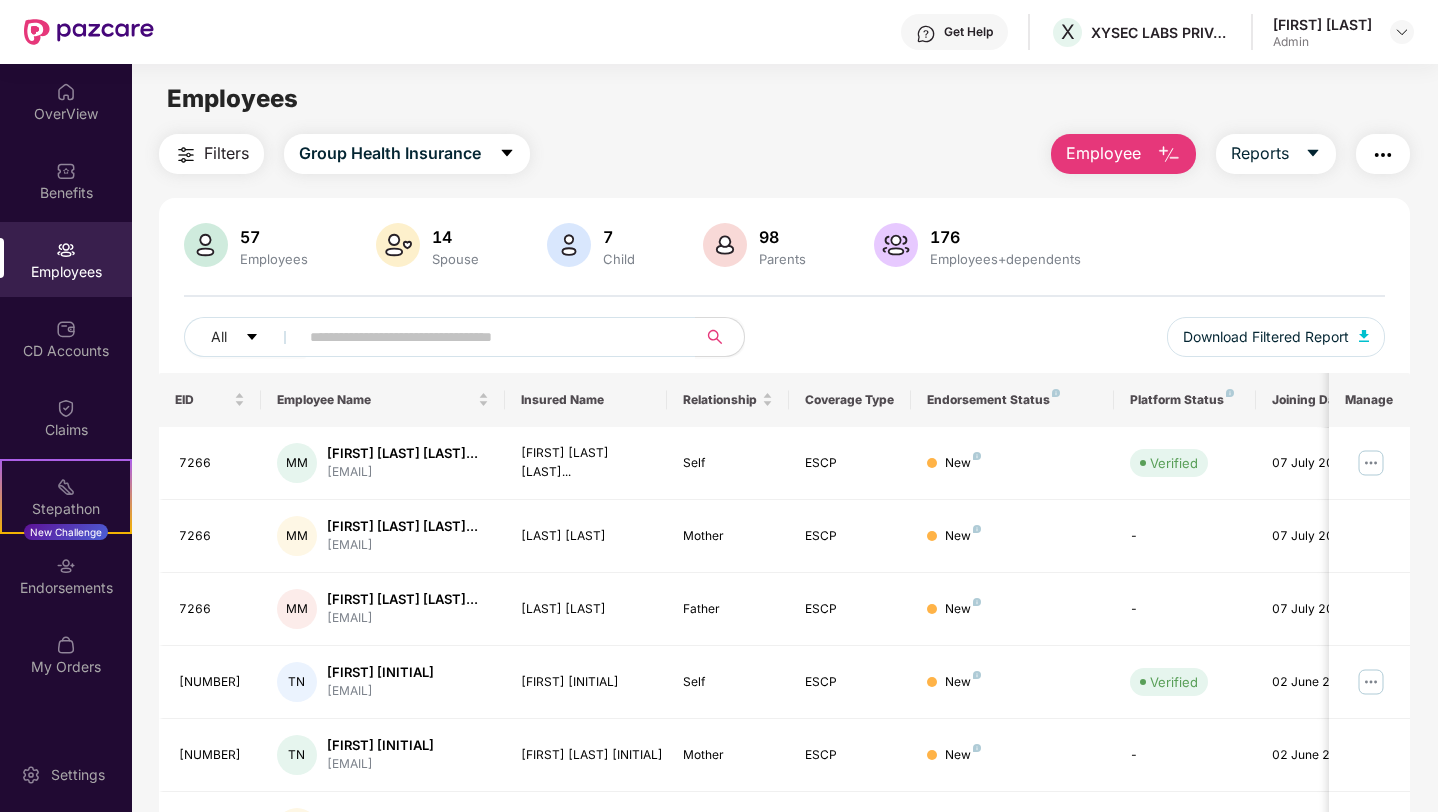click on "Employee" at bounding box center [1103, 153] 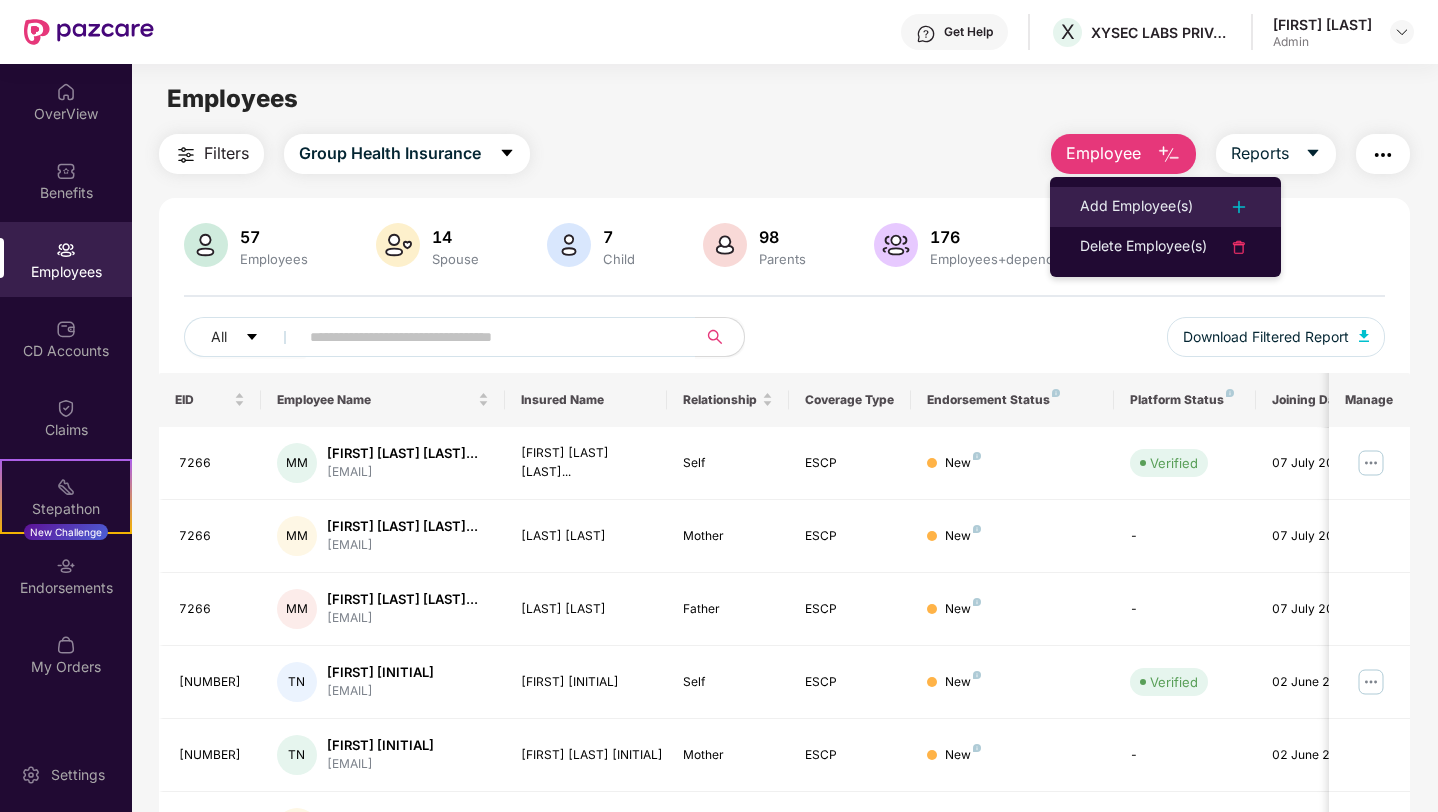 click on "Add Employee(s)" at bounding box center [1136, 207] 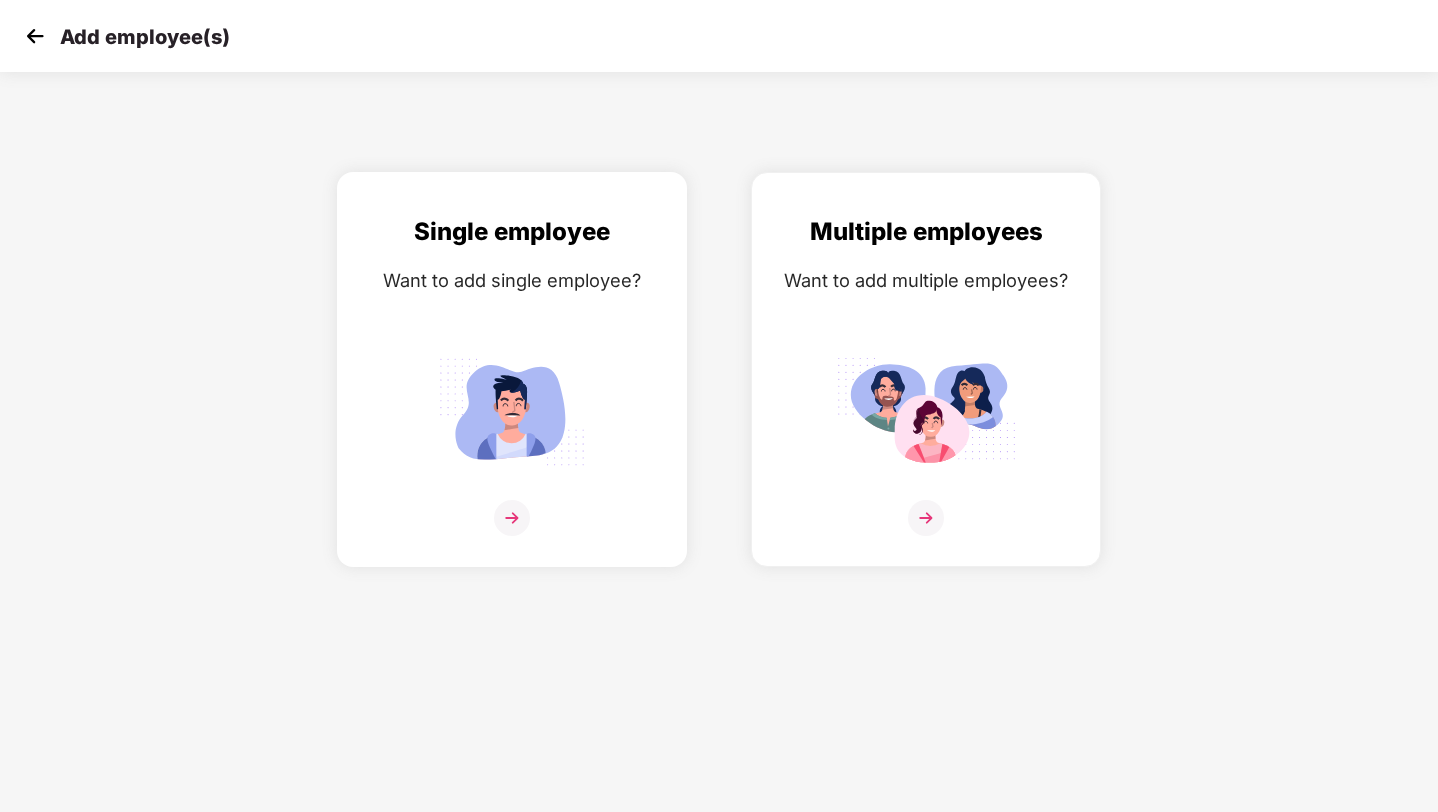 click at bounding box center (512, 411) 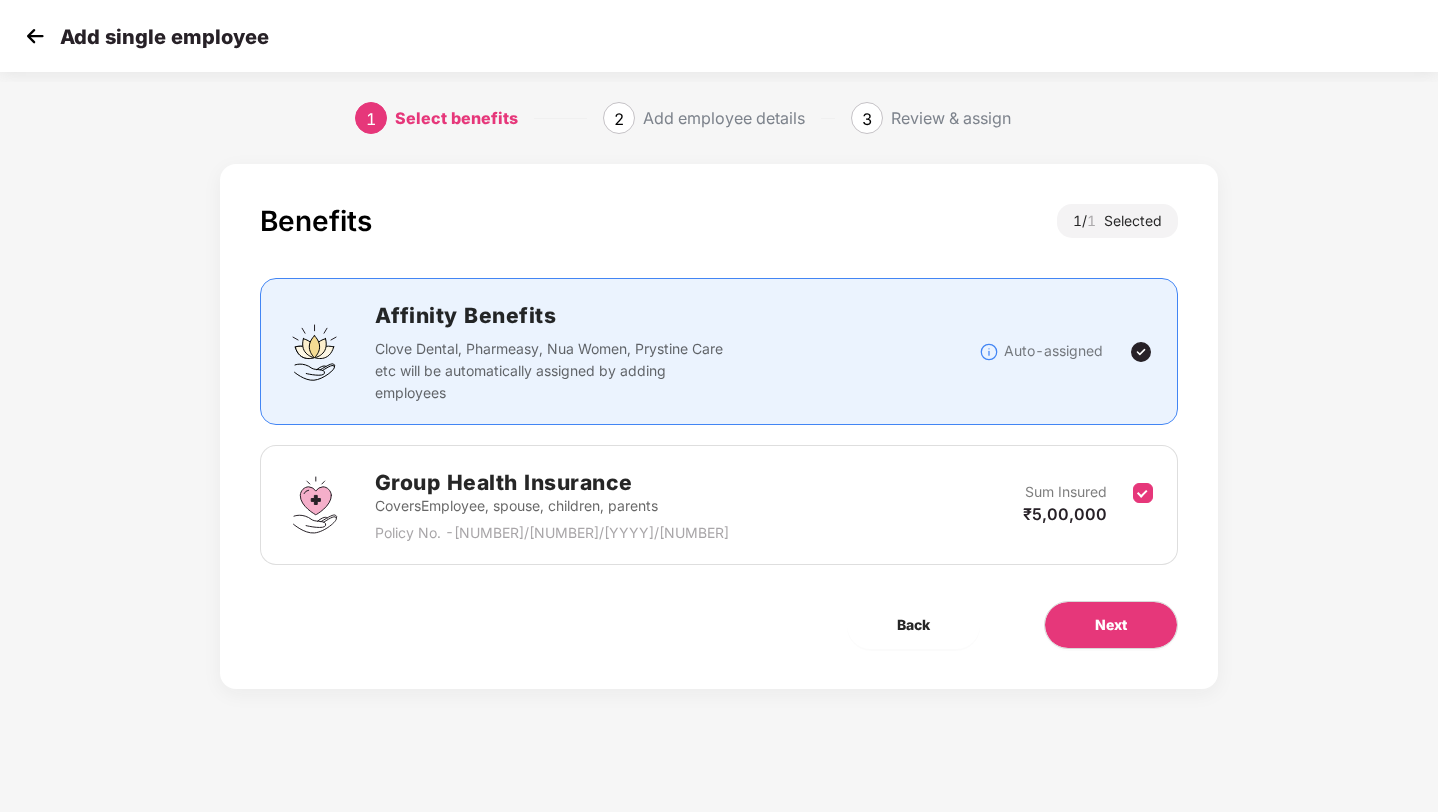 click at bounding box center (35, 36) 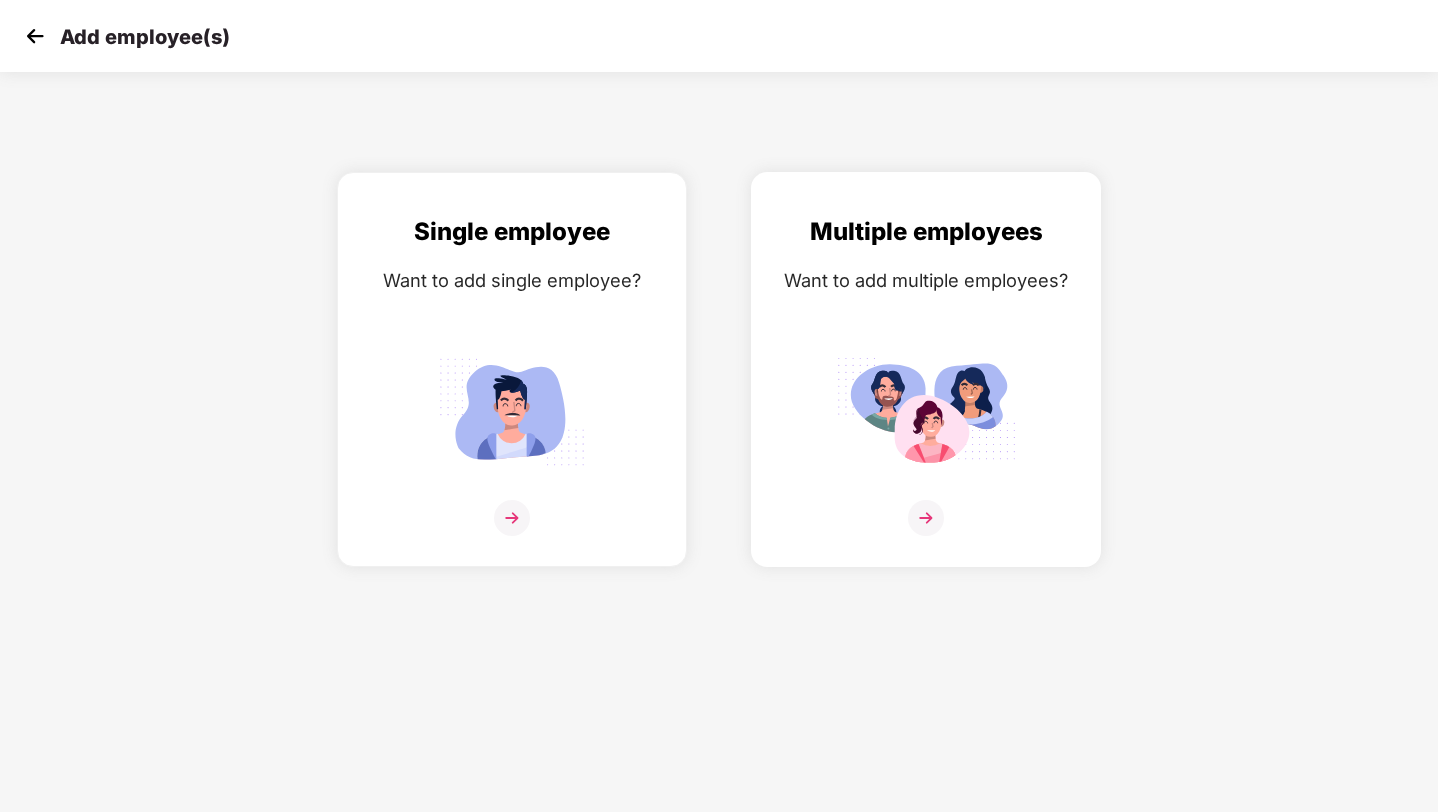 click on "Multiple employees Want to add multiple employees?" at bounding box center (926, 387) 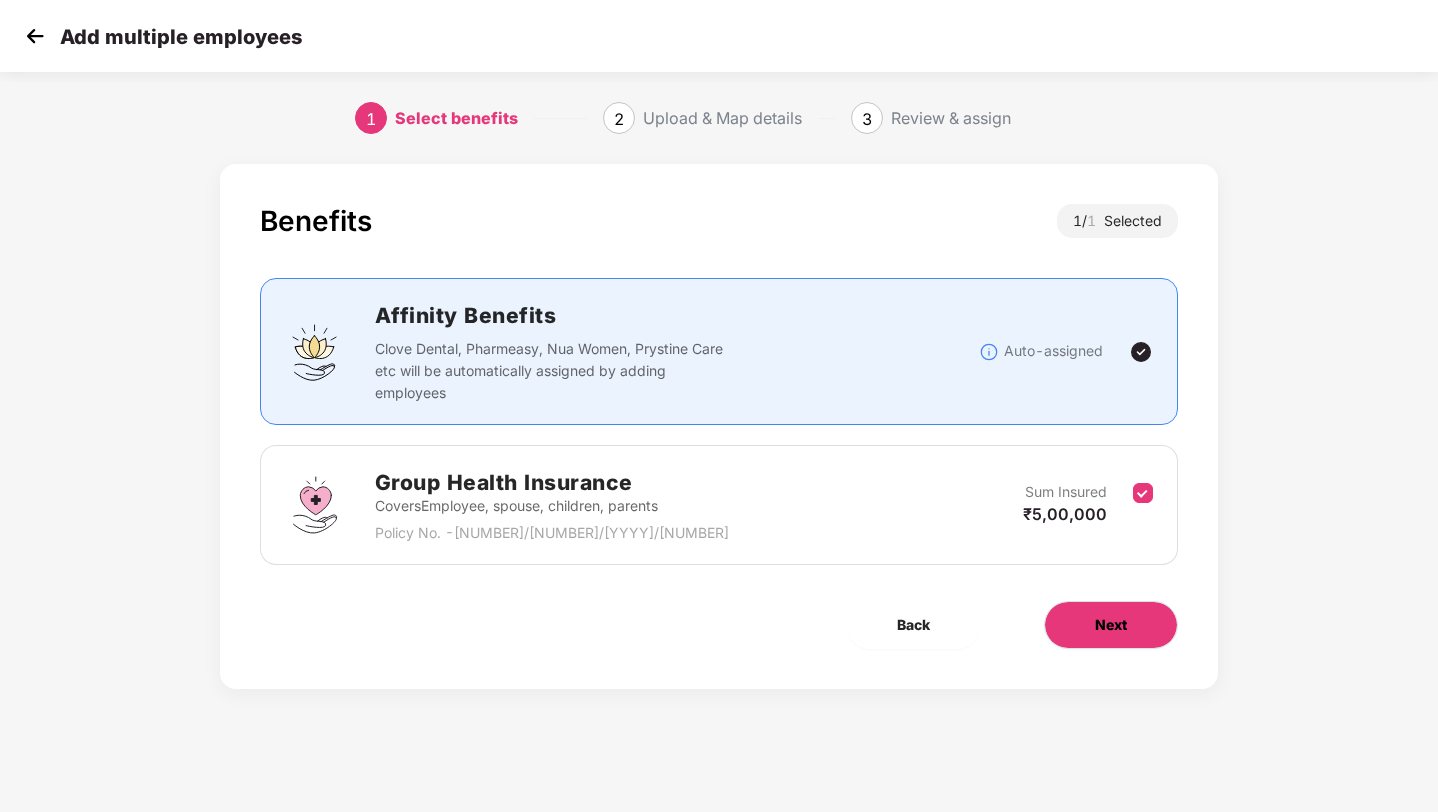 click on "Next" at bounding box center [1111, 625] 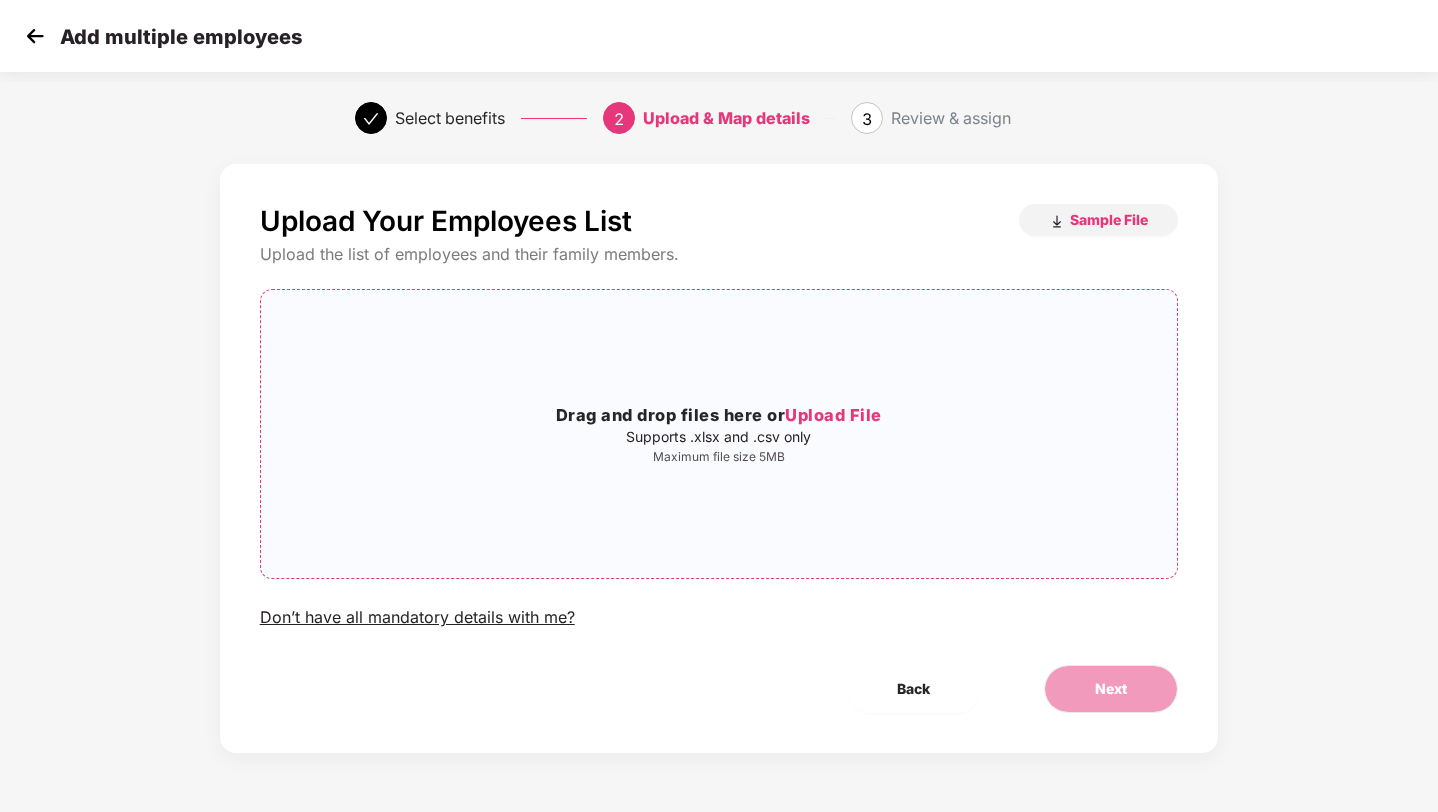 click on "Upload File" at bounding box center (833, 415) 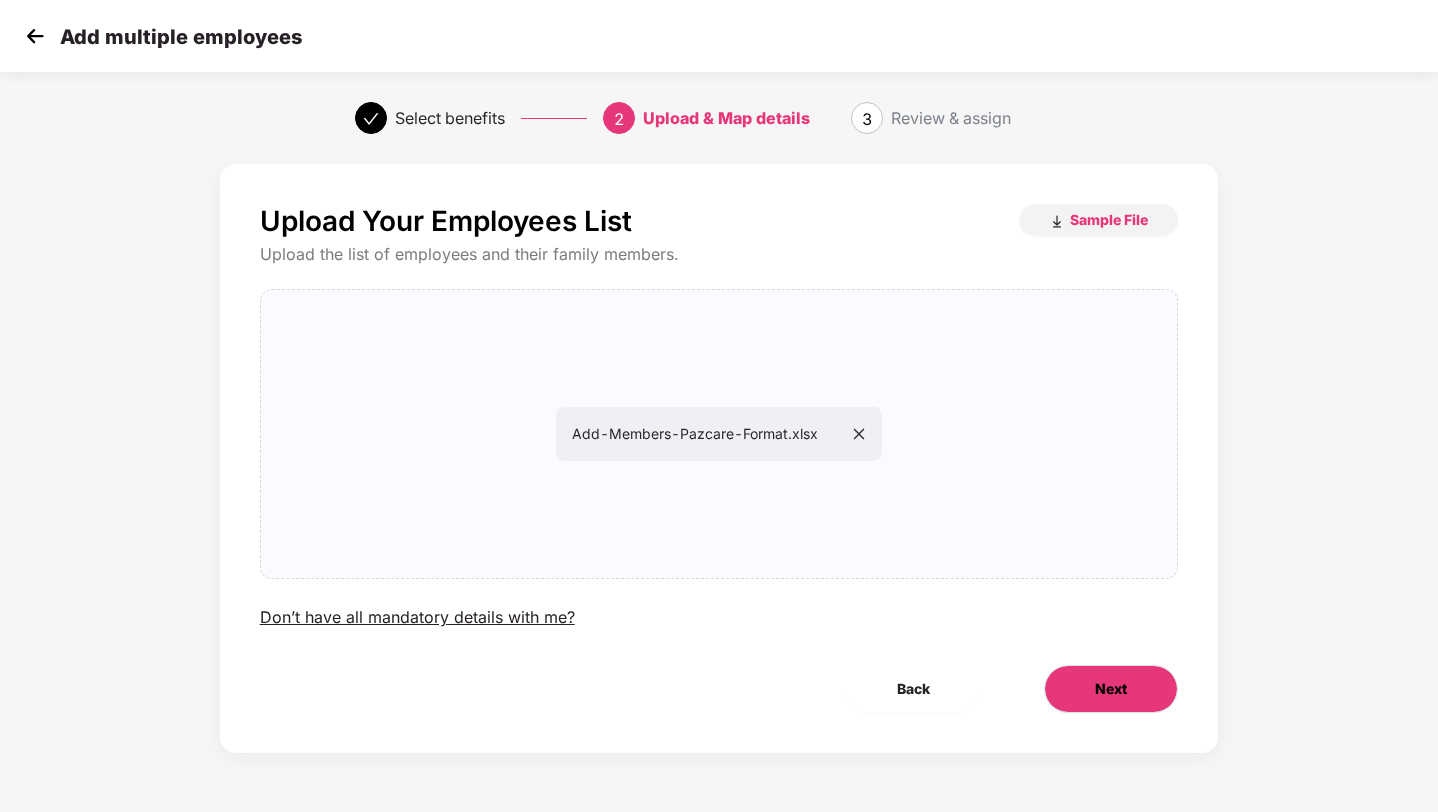 click on "Next" at bounding box center (1111, 689) 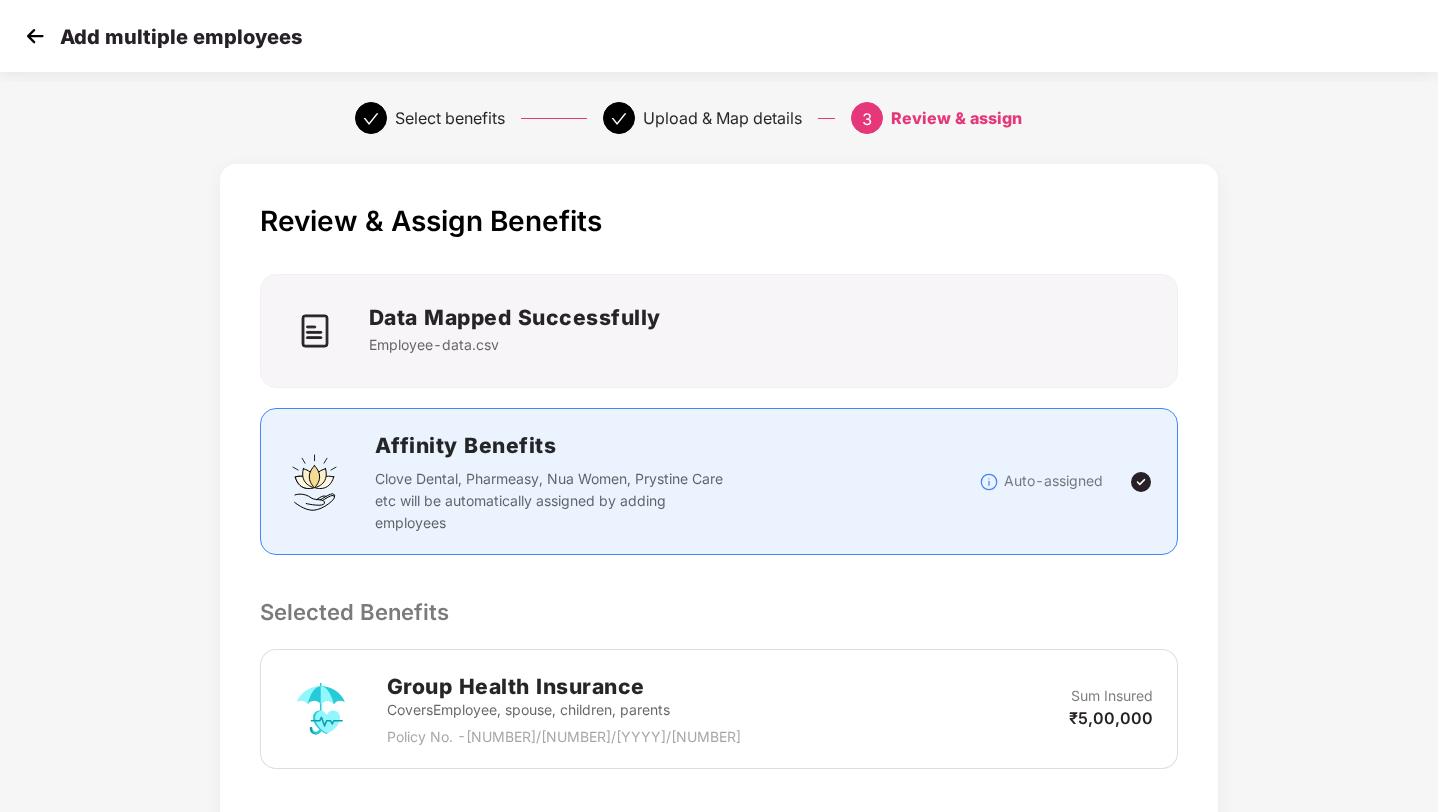 scroll, scrollTop: 324, scrollLeft: 0, axis: vertical 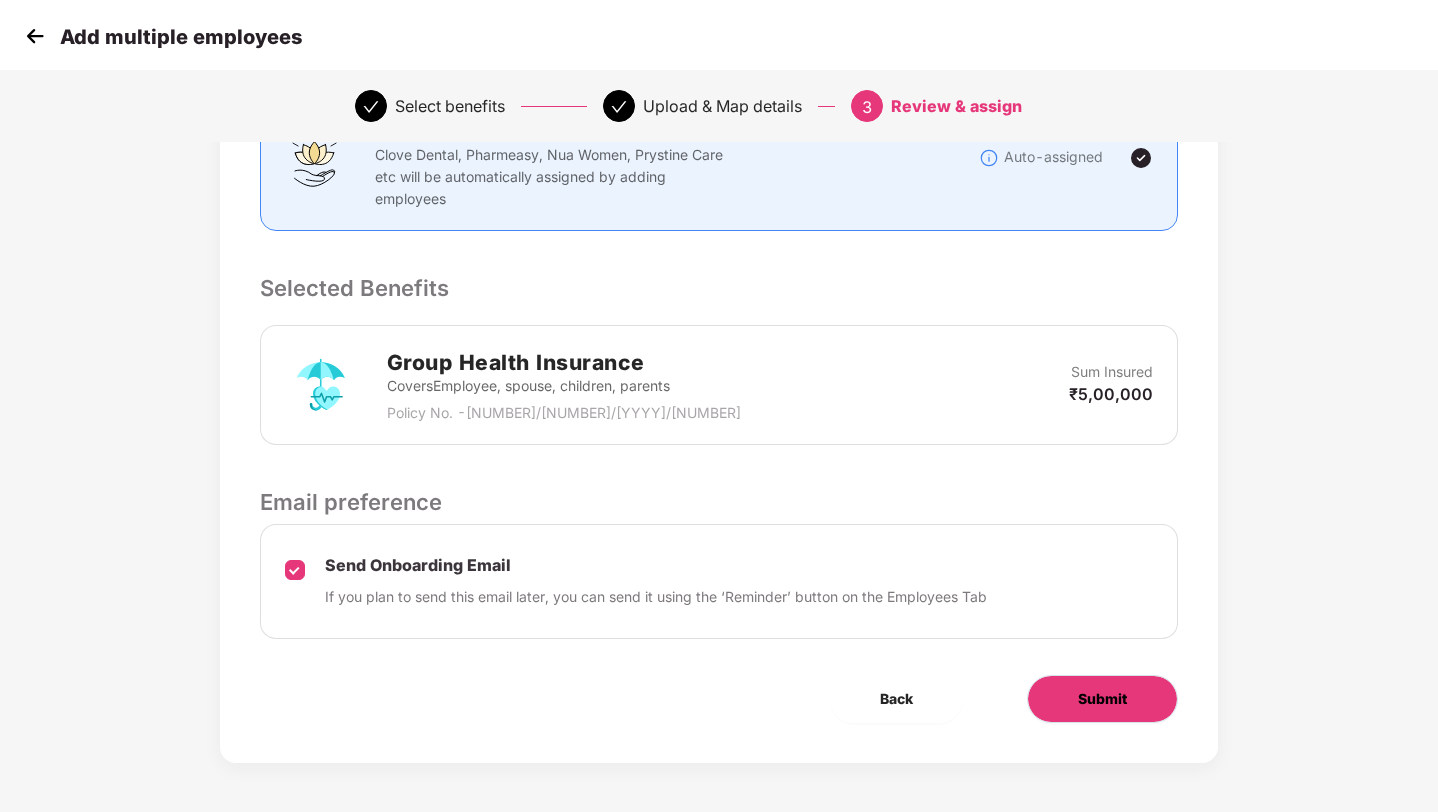 click on "Submit" at bounding box center (1102, 699) 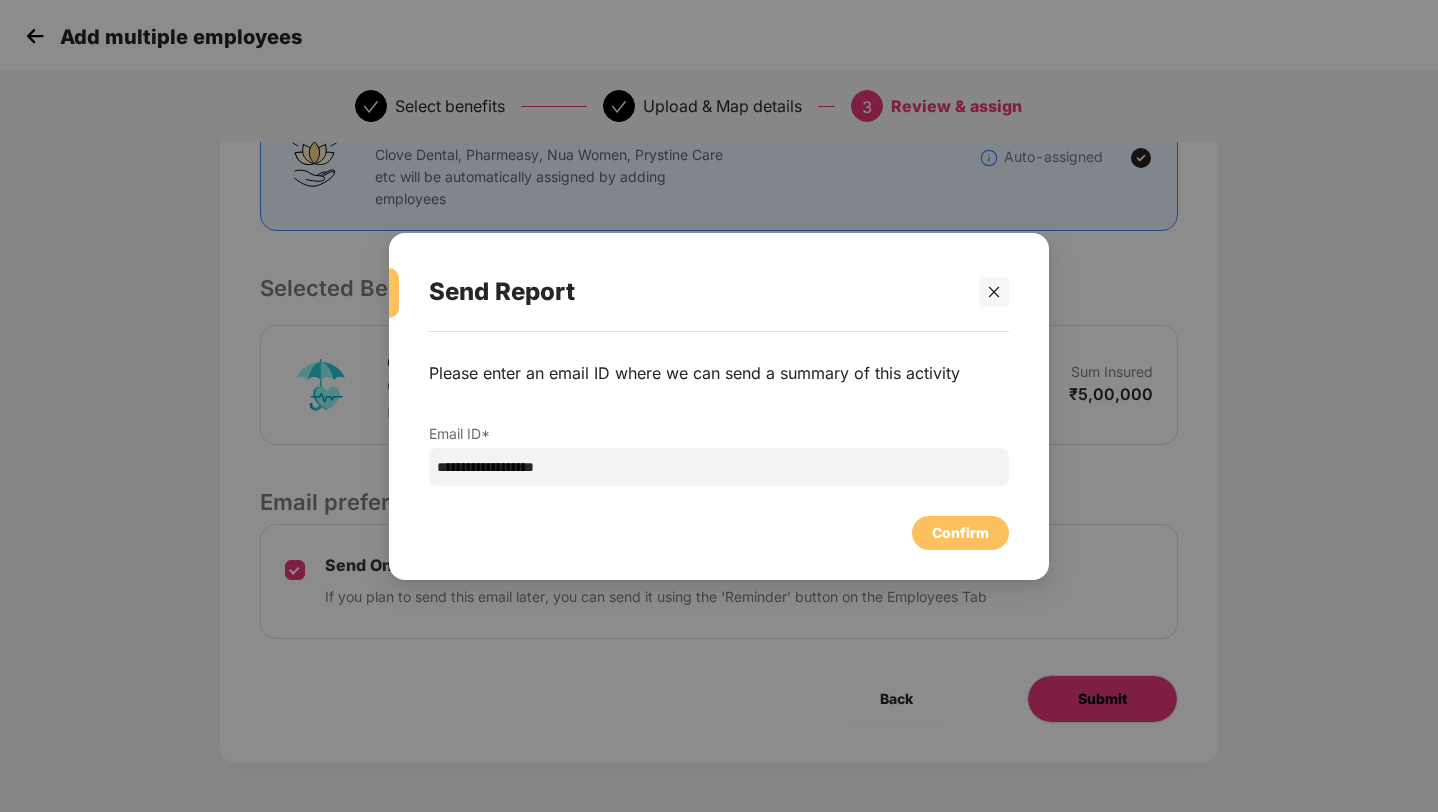scroll, scrollTop: 0, scrollLeft: 0, axis: both 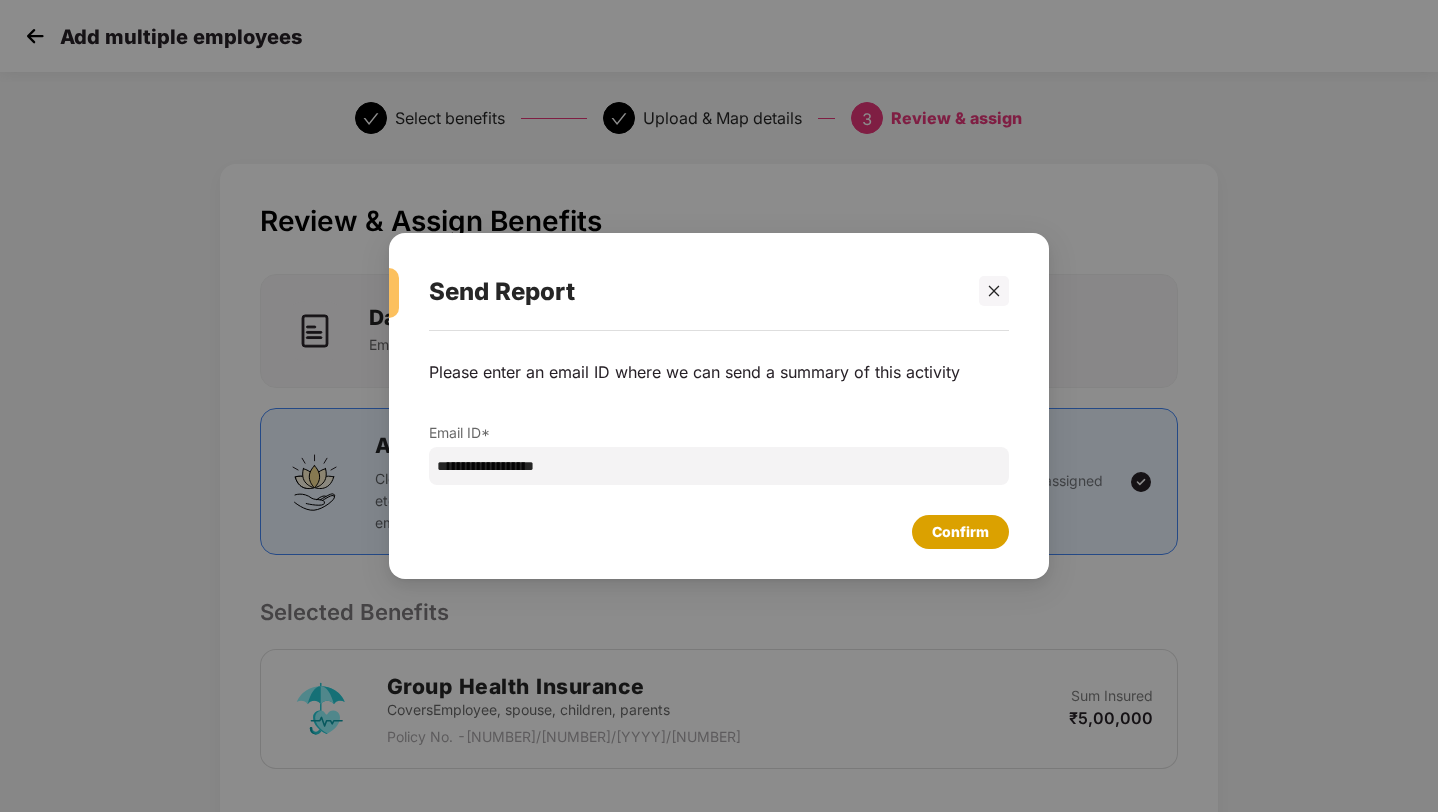 click on "Confirm" at bounding box center (960, 532) 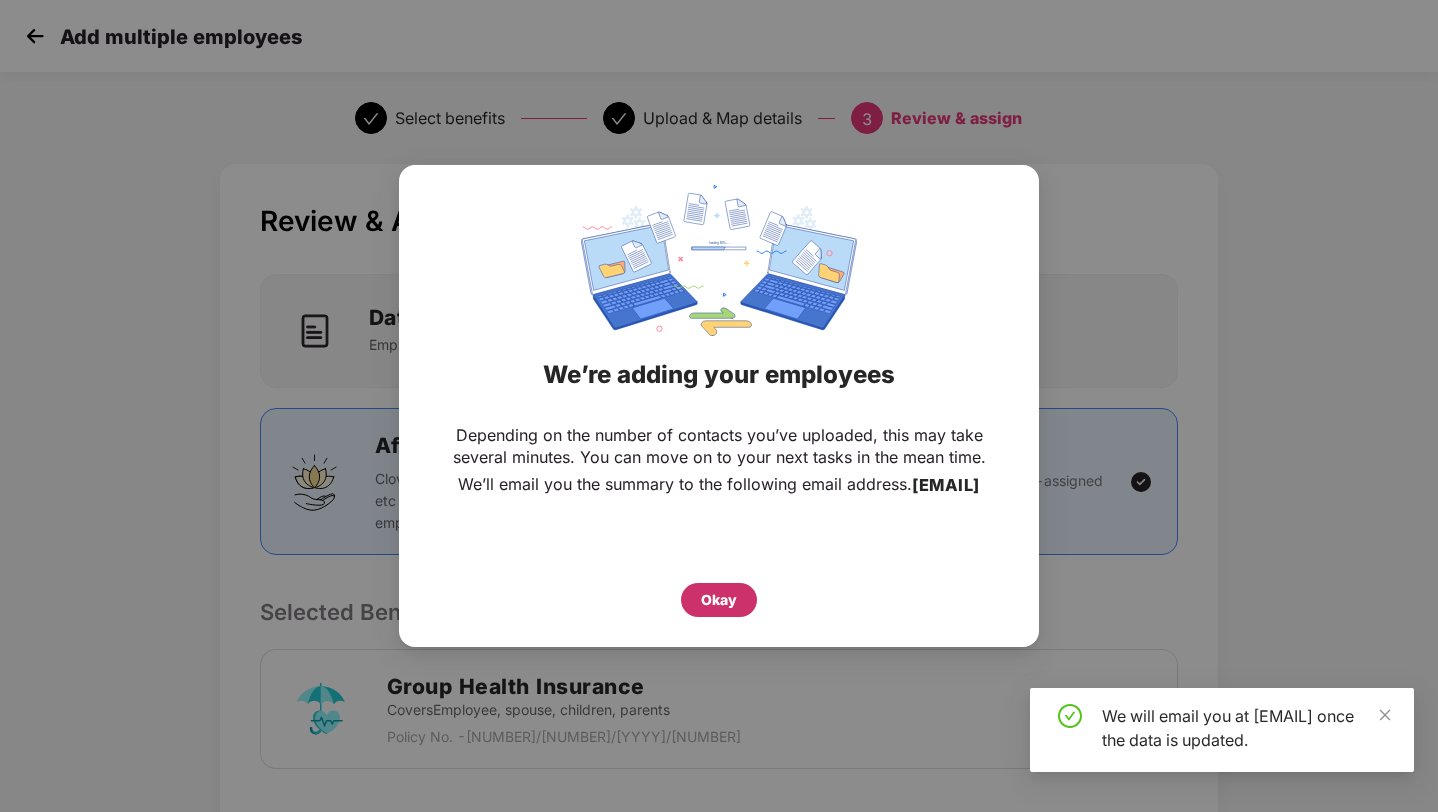 click on "Okay" at bounding box center [719, 600] 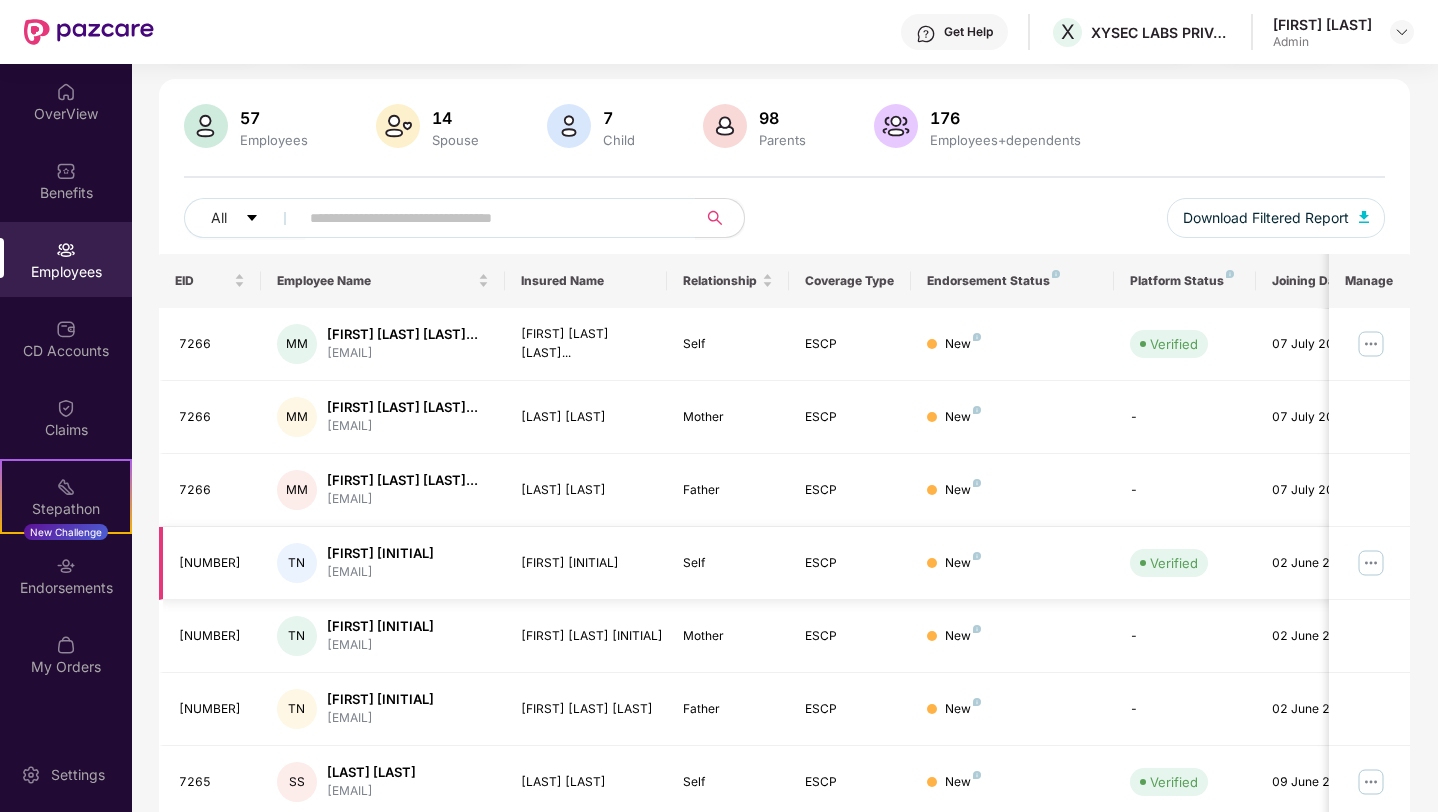 scroll, scrollTop: 0, scrollLeft: 0, axis: both 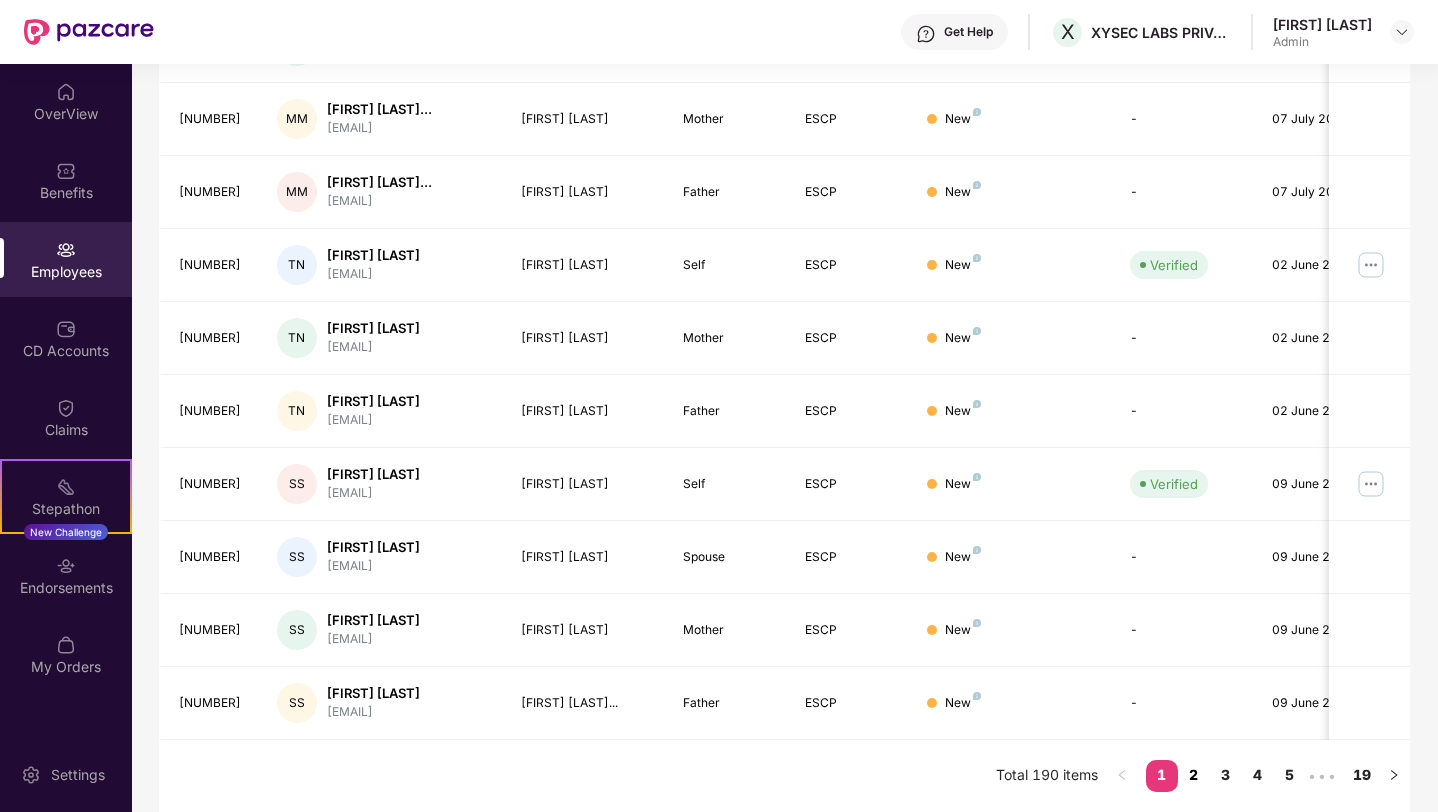 click on "2" at bounding box center [1194, 775] 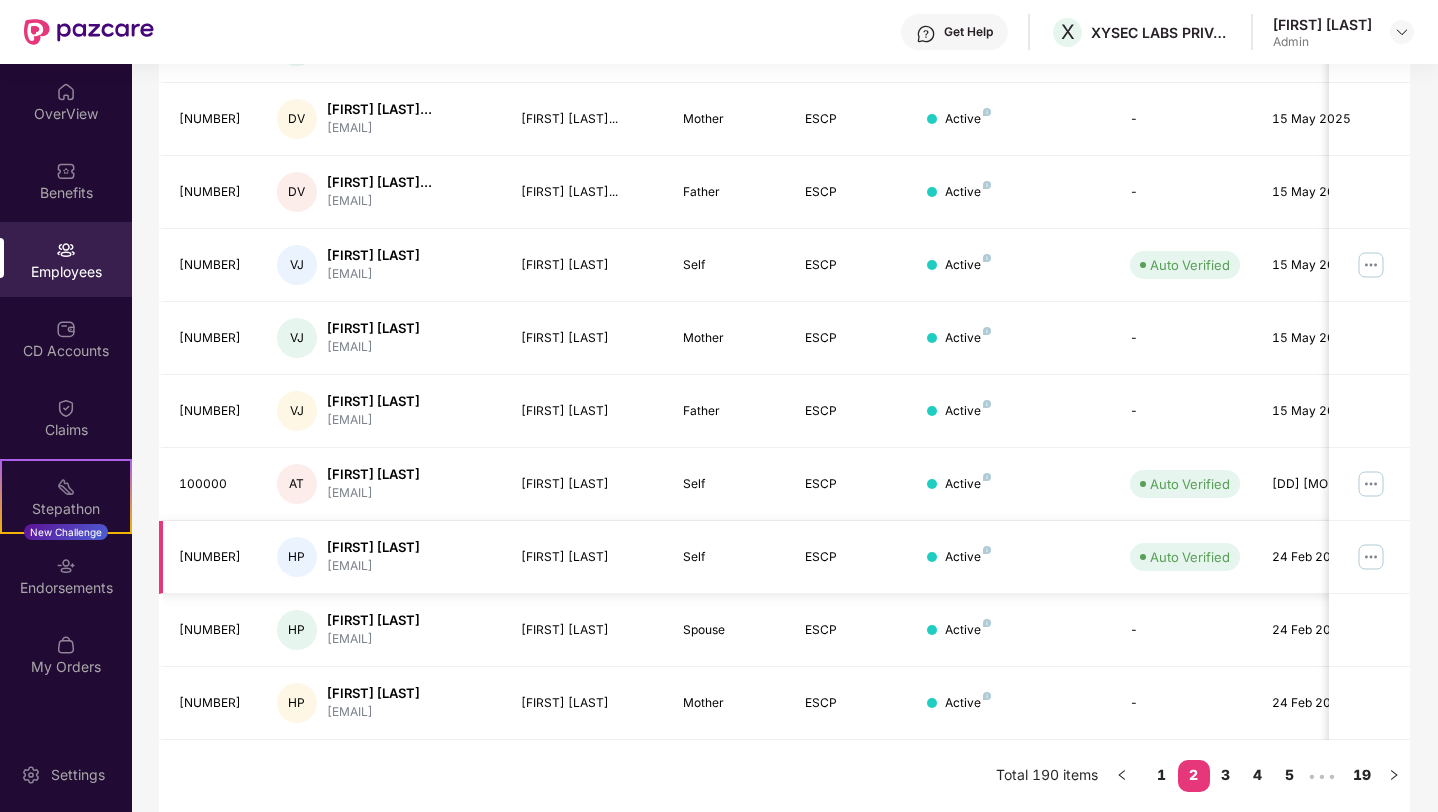 scroll, scrollTop: 467, scrollLeft: 0, axis: vertical 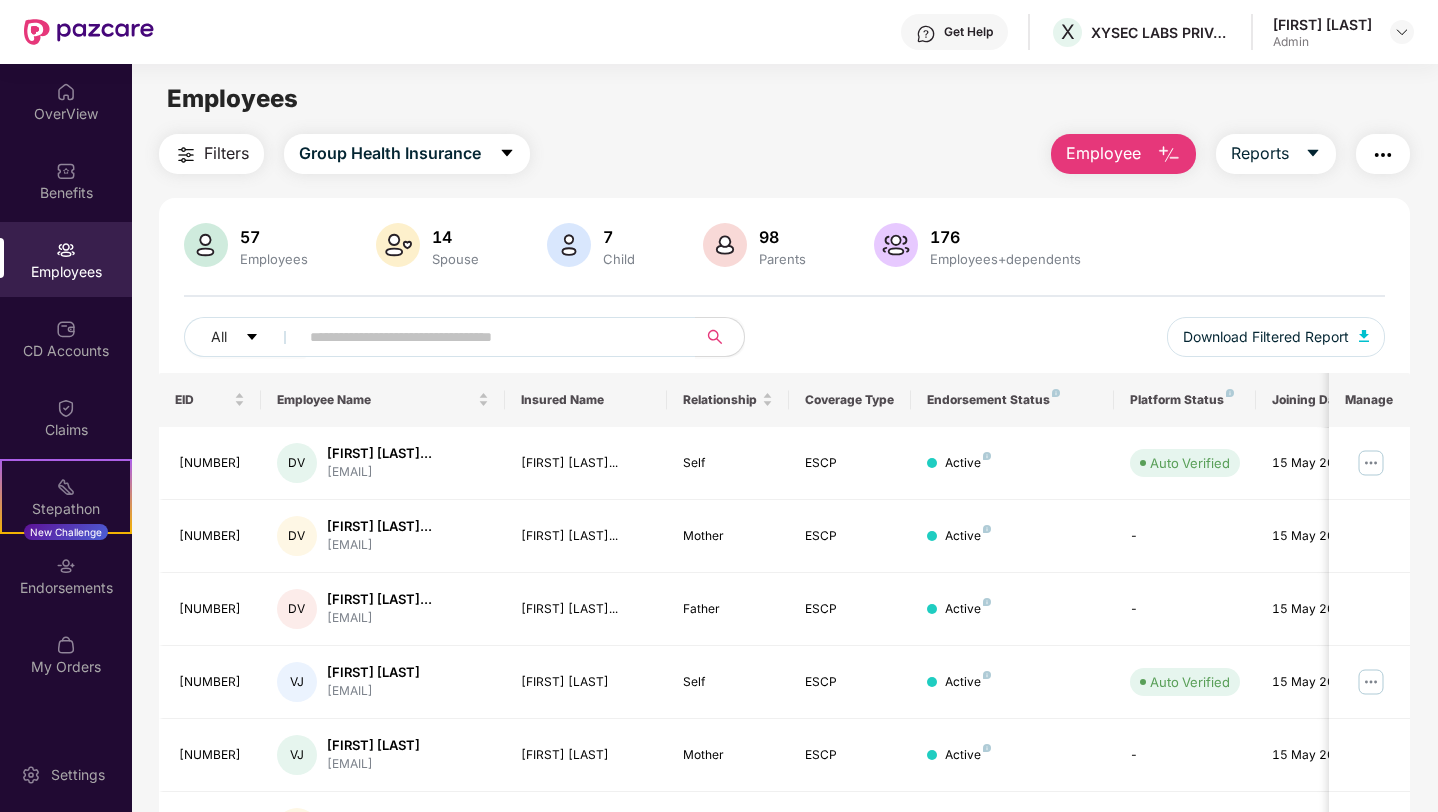 click at bounding box center [66, 250] 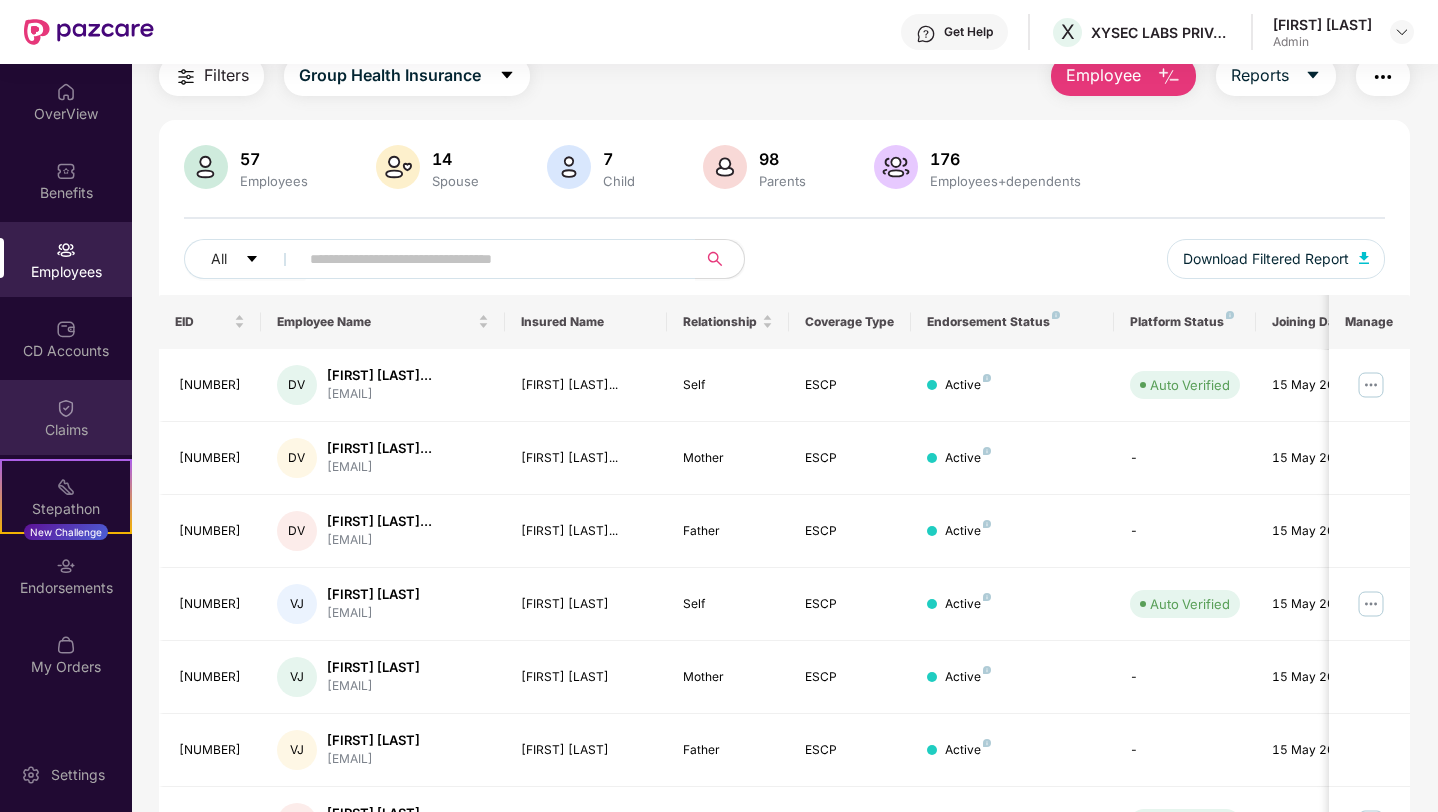 scroll, scrollTop: 89, scrollLeft: 0, axis: vertical 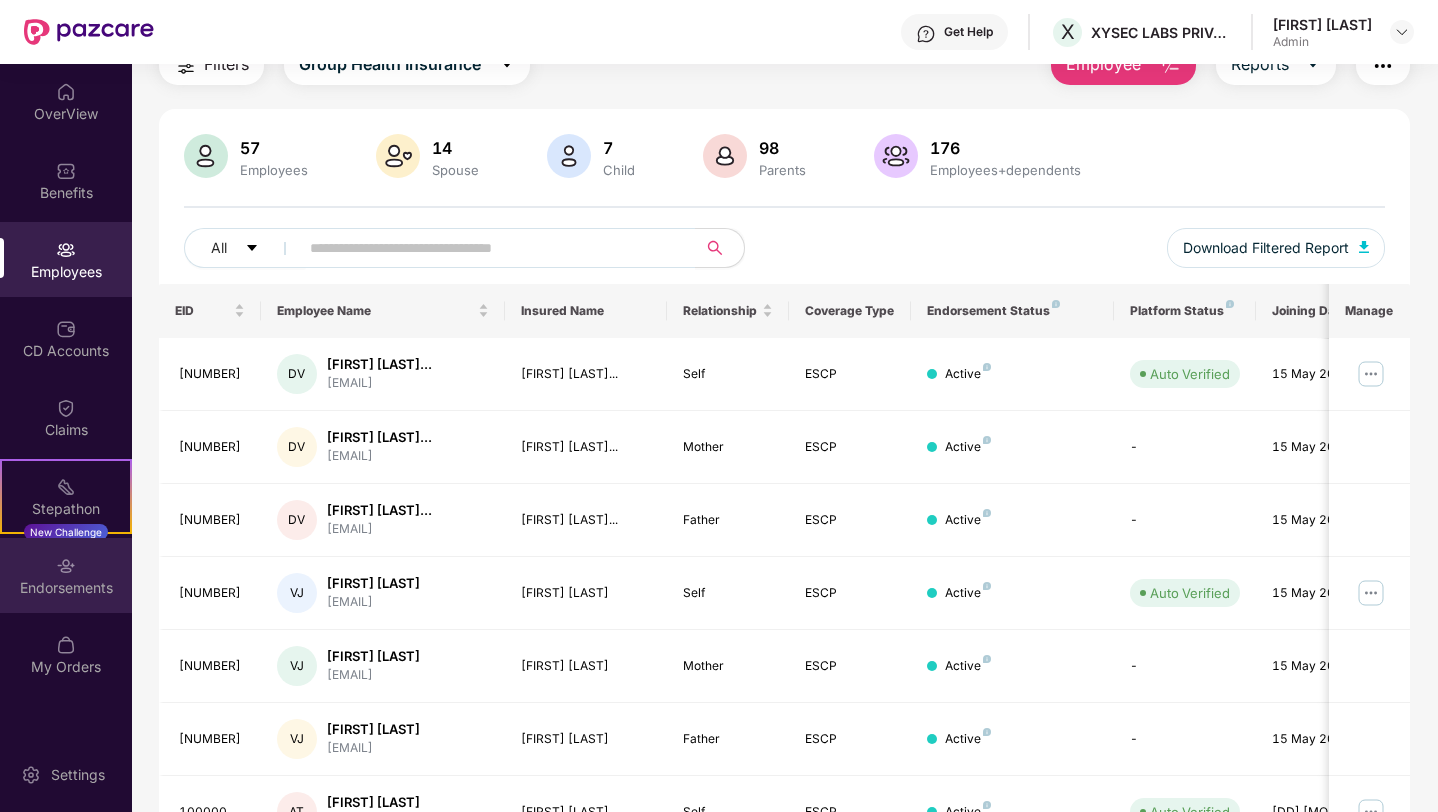 click at bounding box center (66, 566) 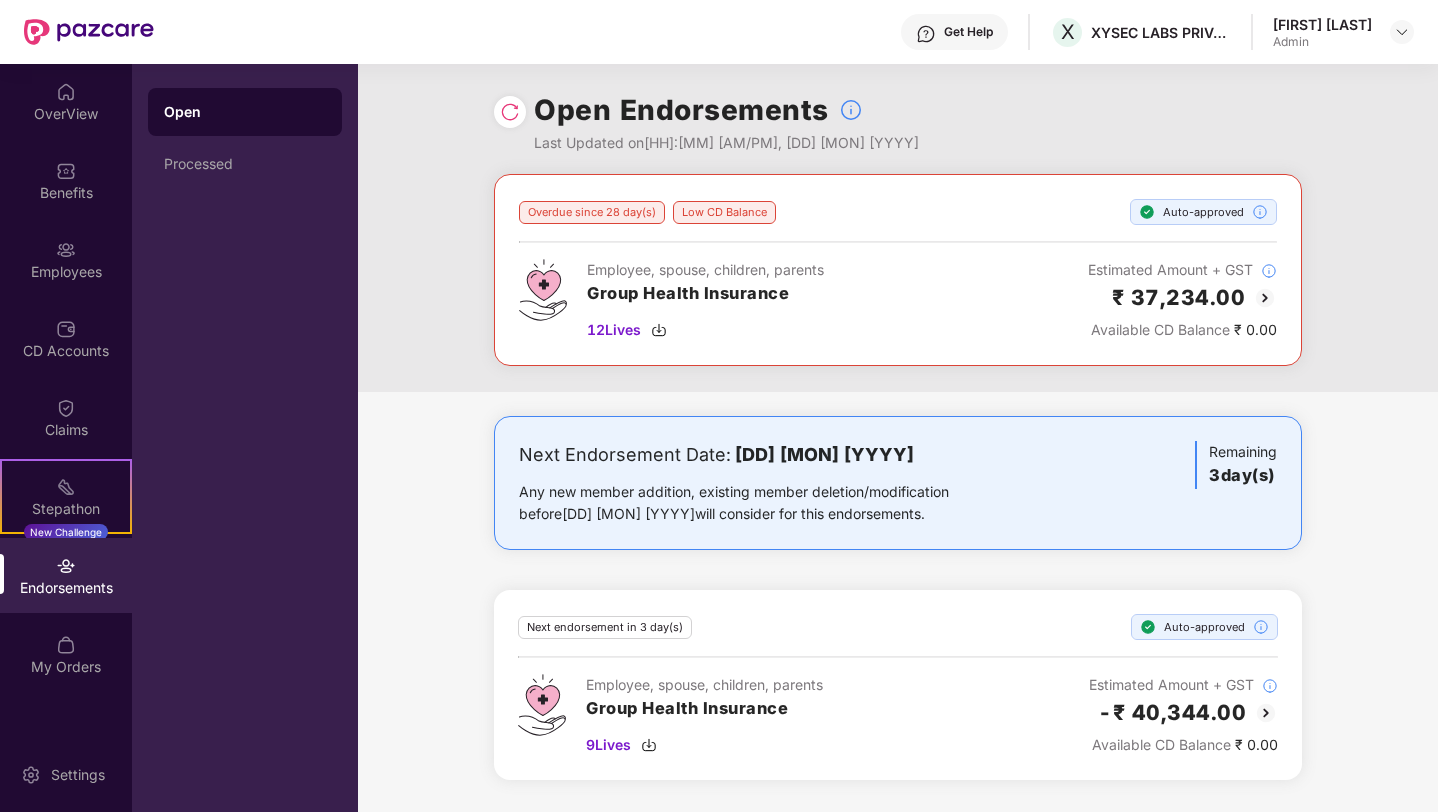 click at bounding box center (1265, 298) 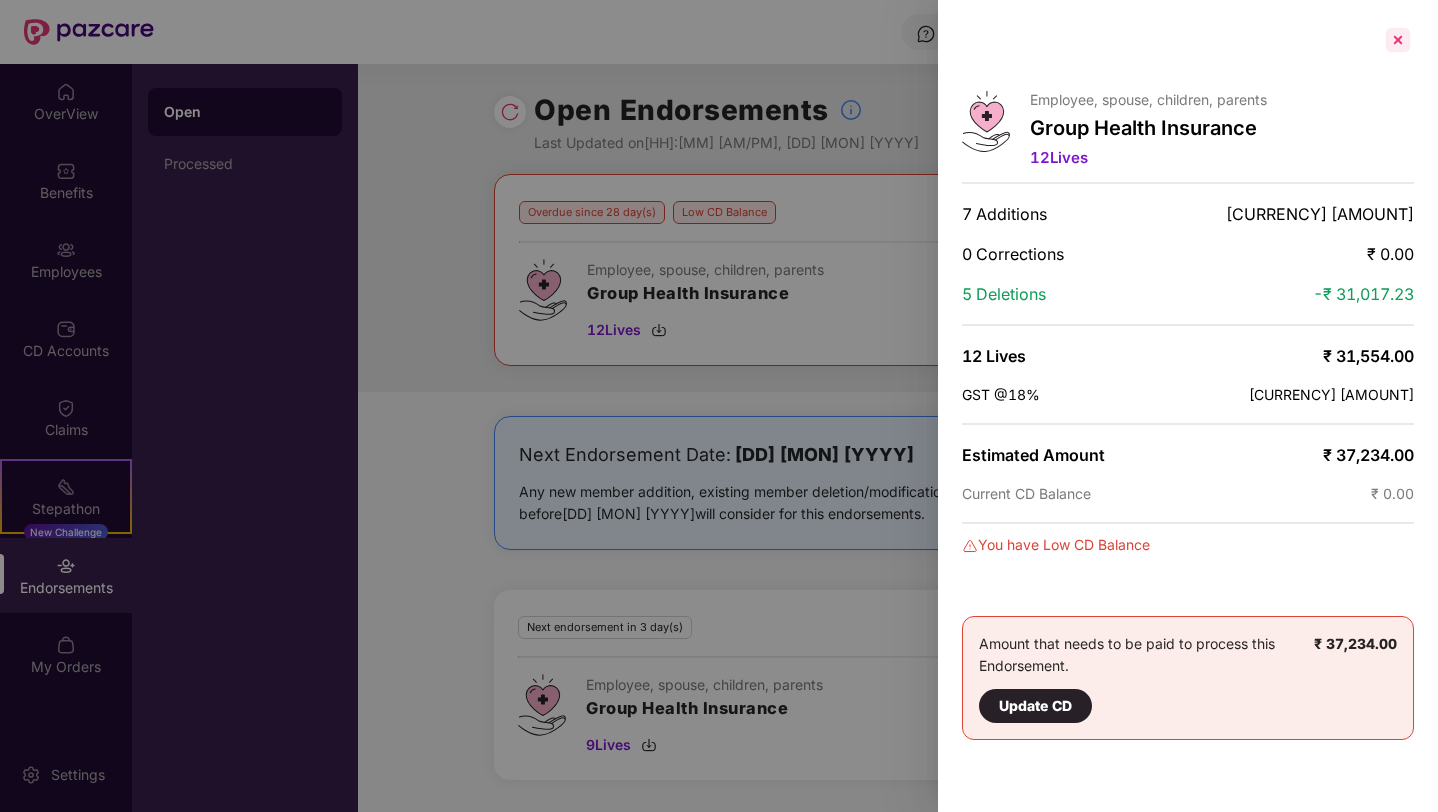 click at bounding box center (1398, 40) 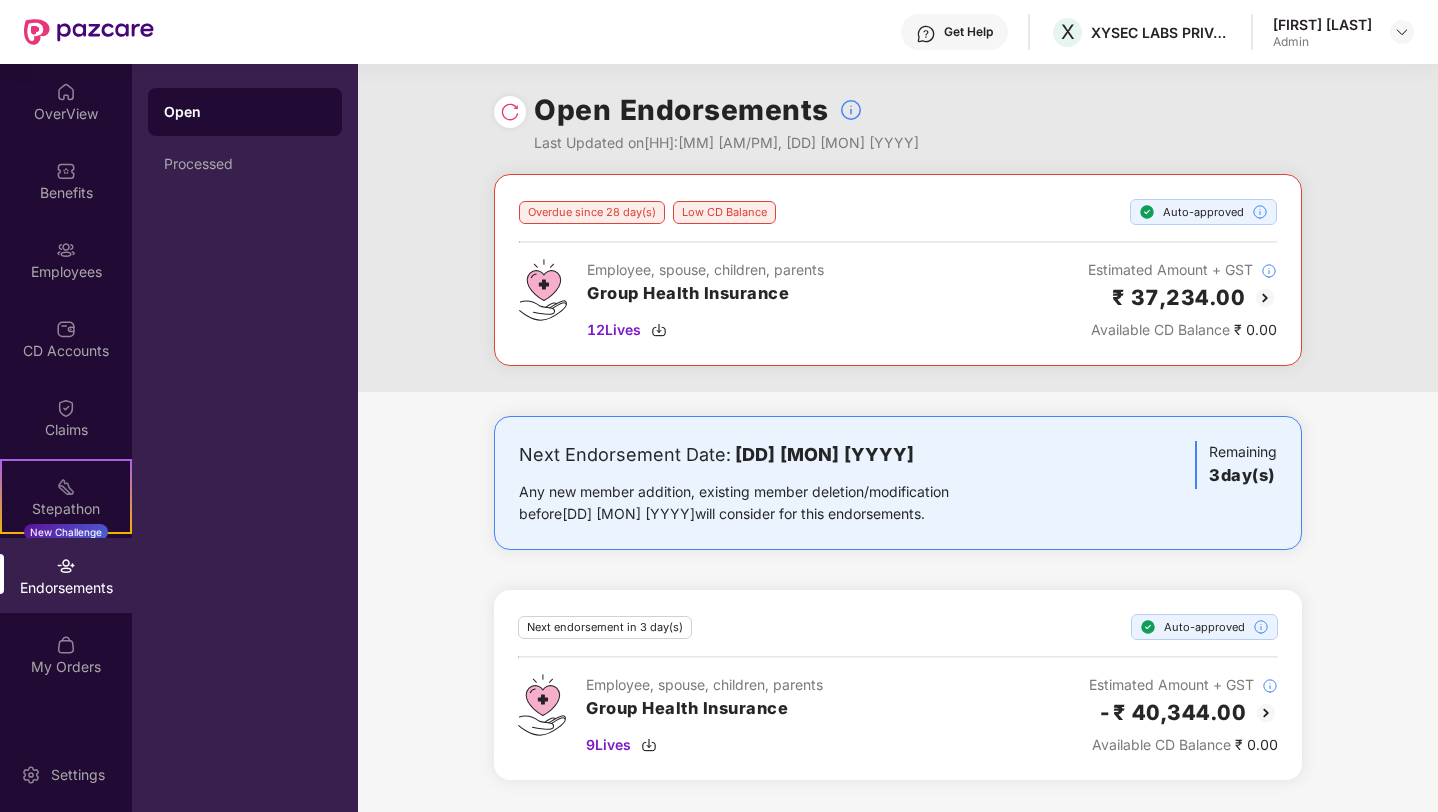 click at bounding box center [510, 112] 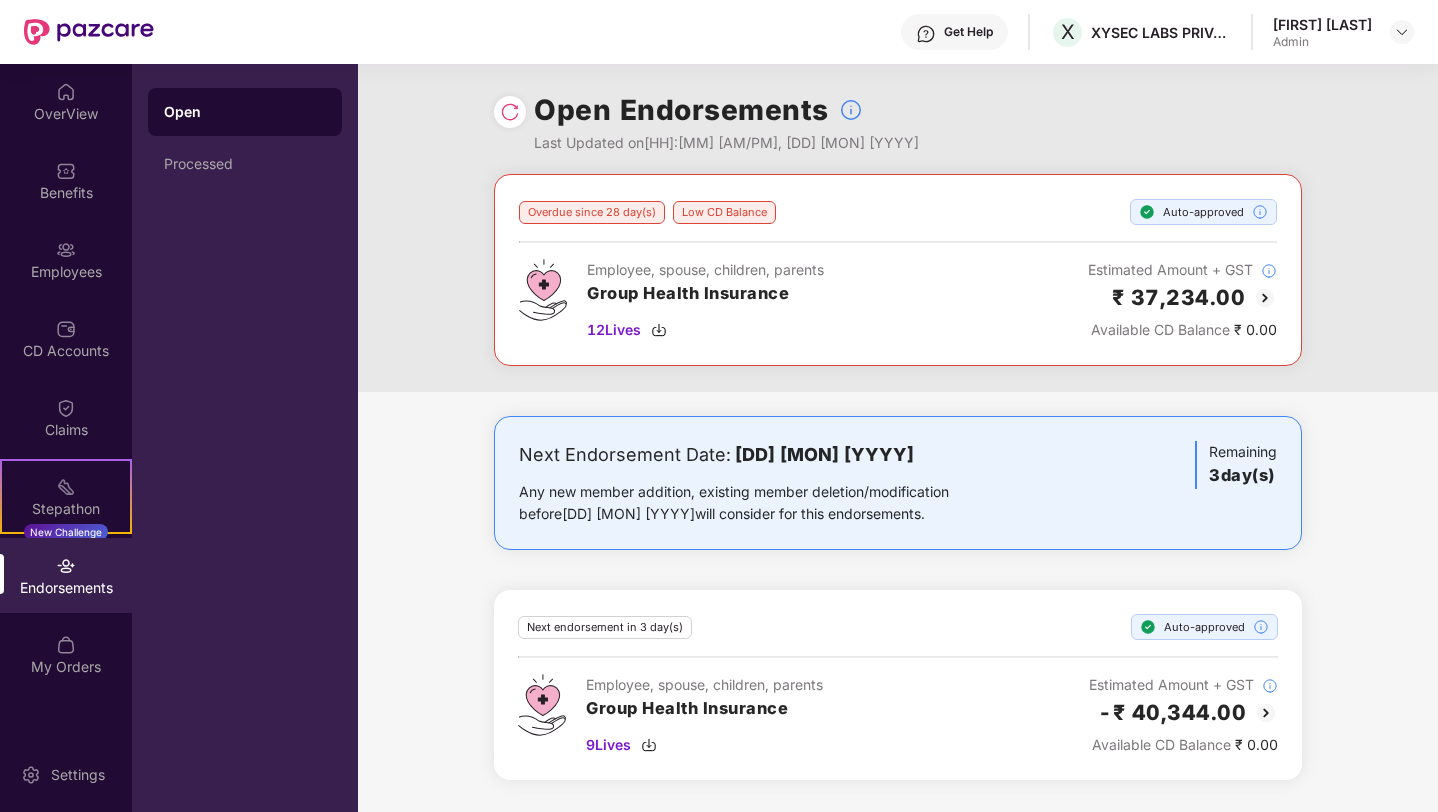 click at bounding box center (1266, 713) 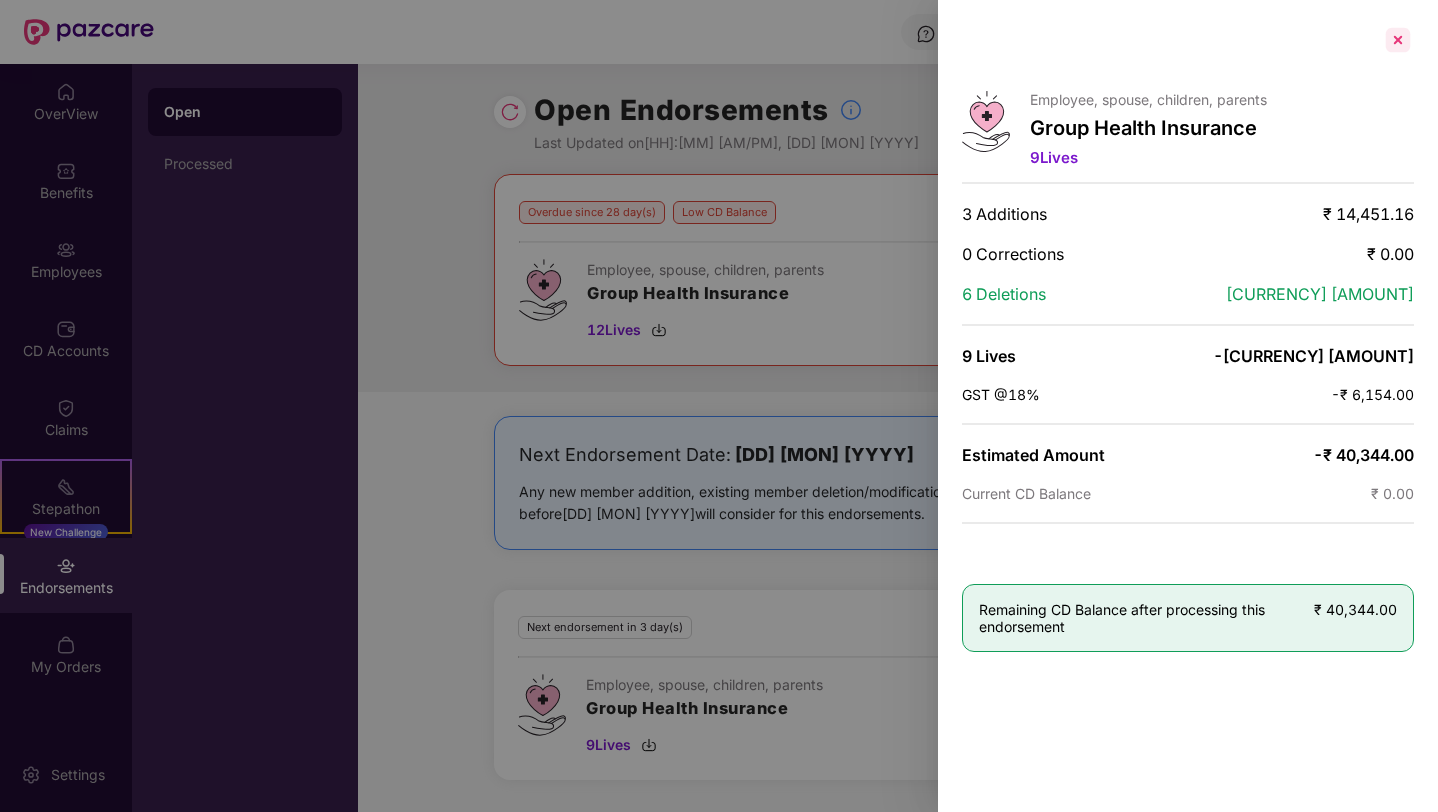 click at bounding box center (1398, 40) 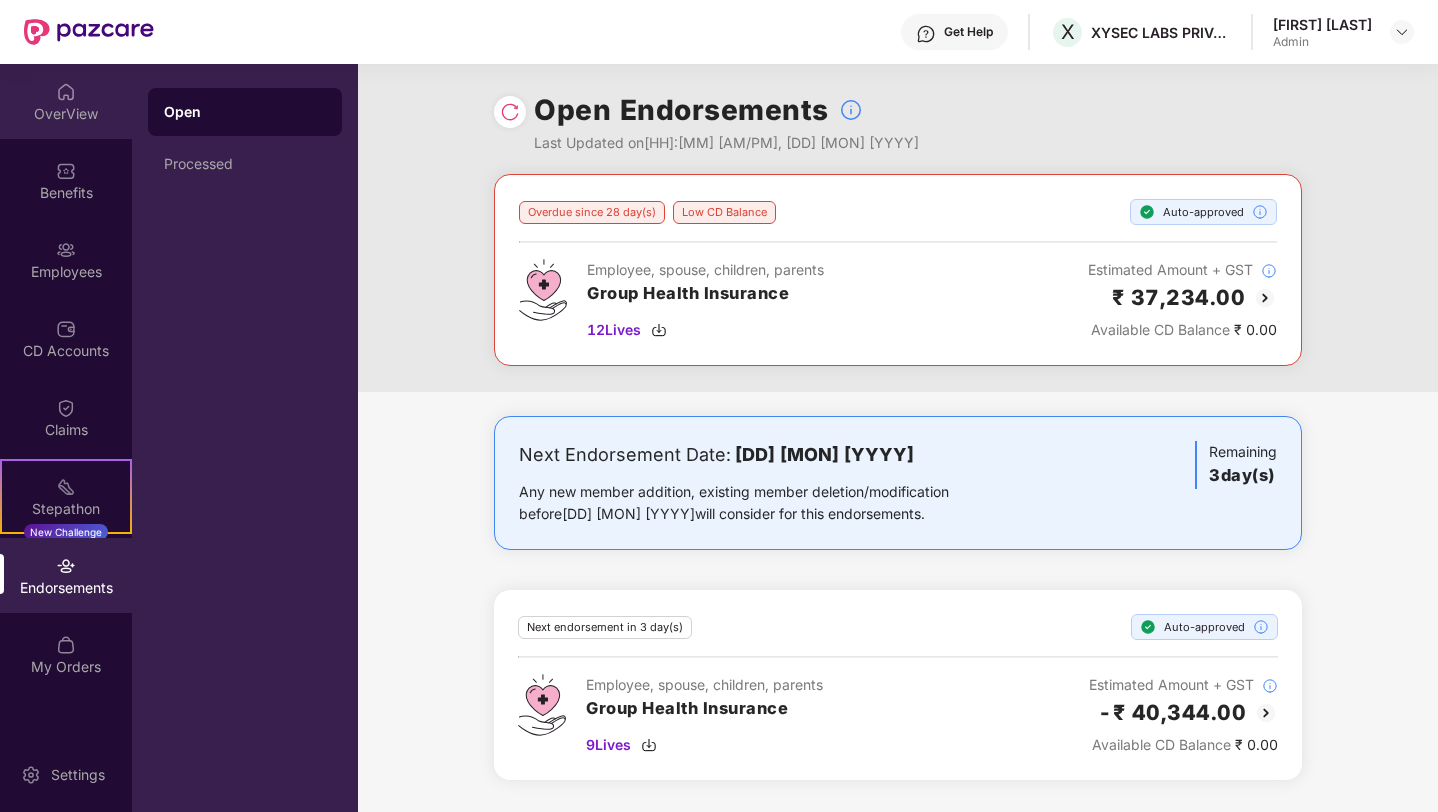 click at bounding box center (66, 92) 